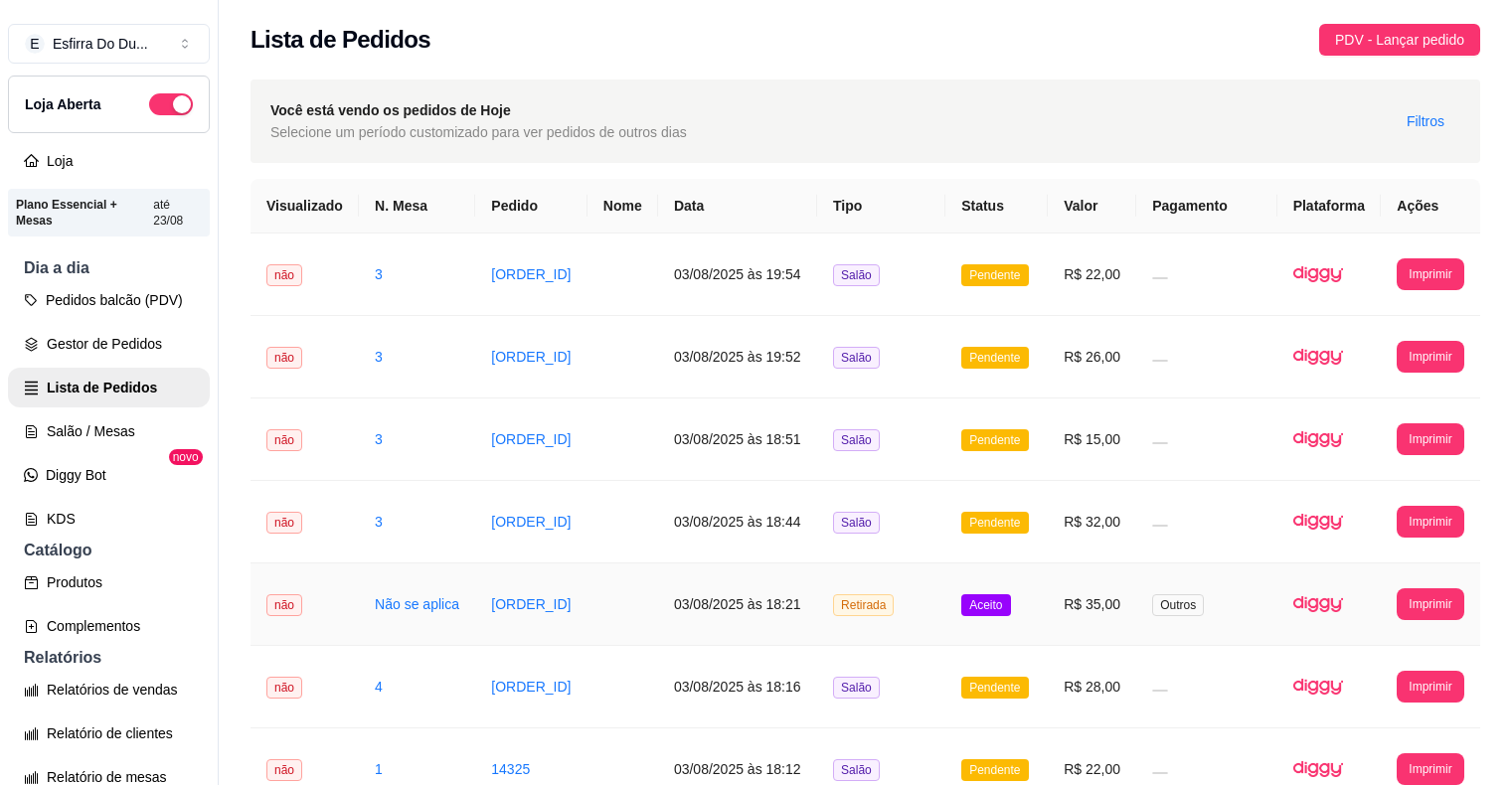 scroll, scrollTop: 32, scrollLeft: 0, axis: vertical 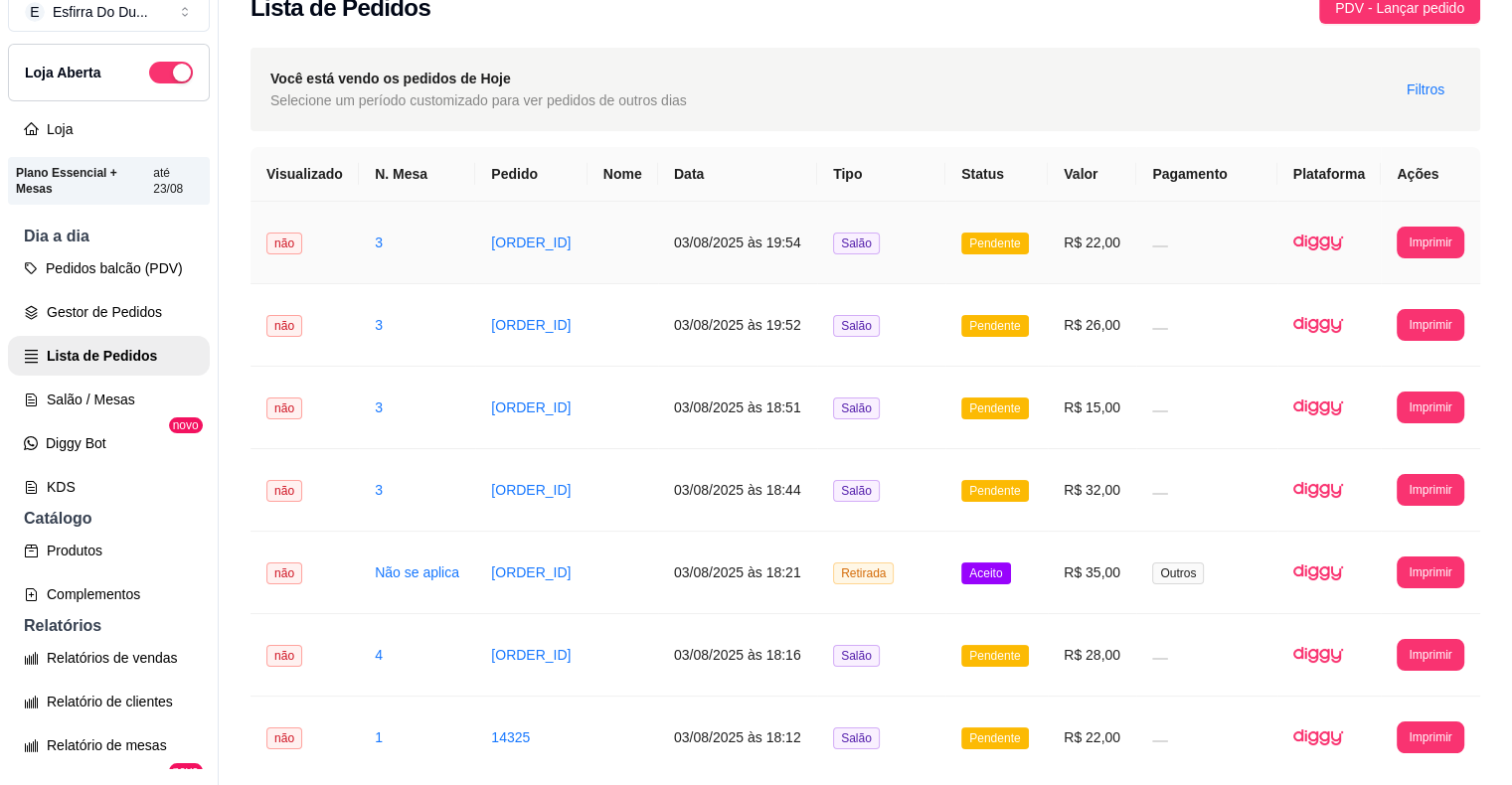 click on "Pendente" at bounding box center [994, 243] 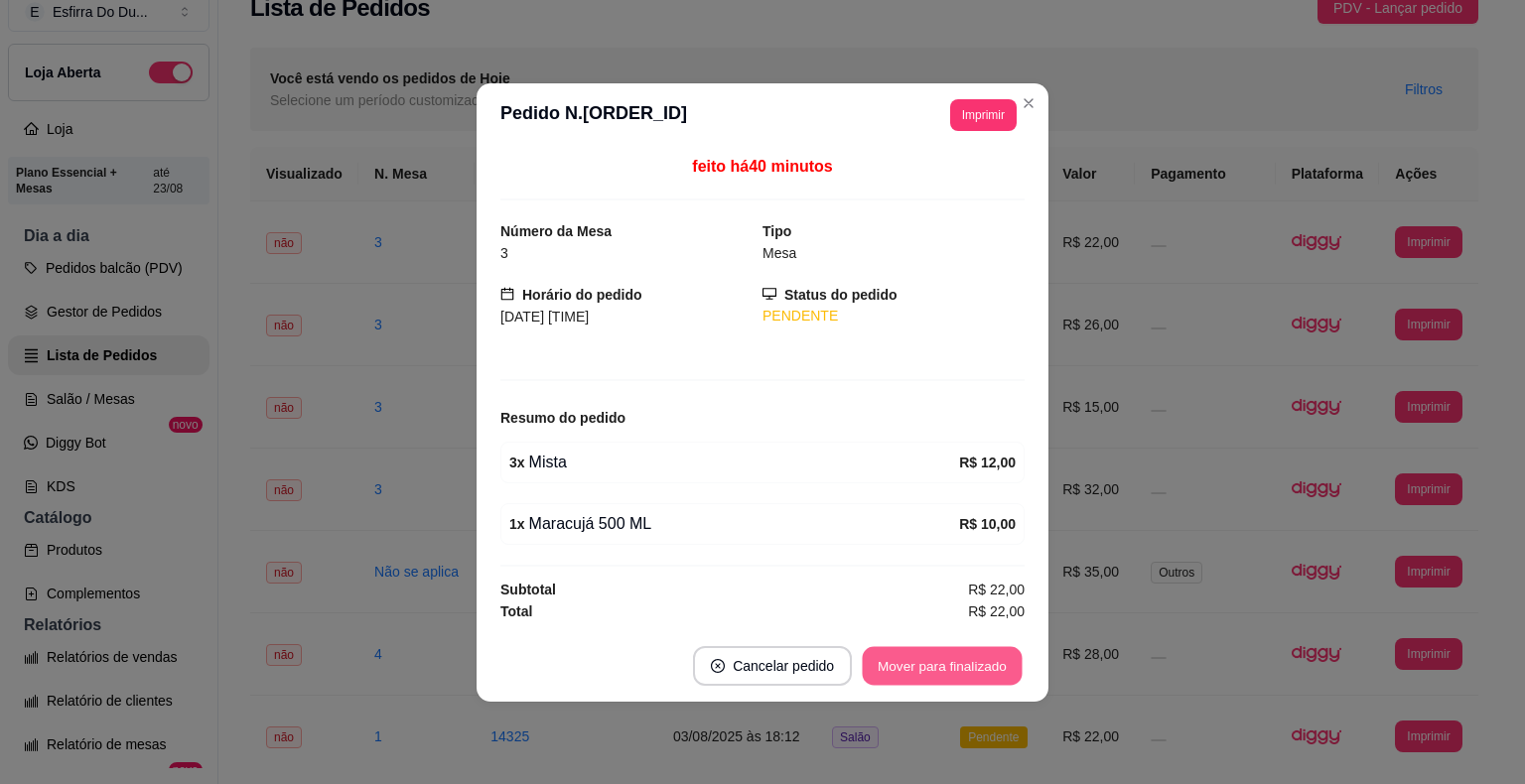click on "Mover para finalizado" at bounding box center (942, 665) 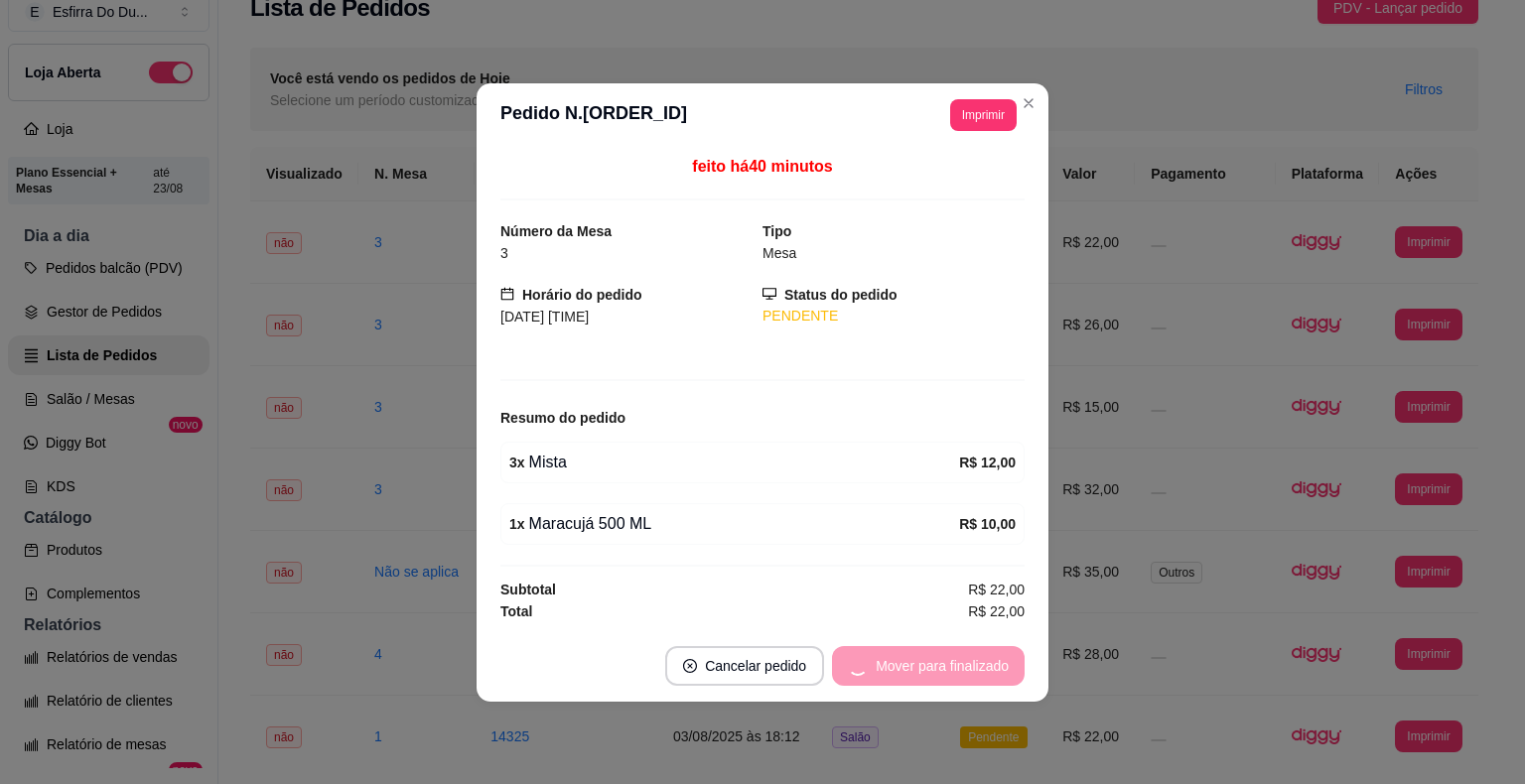 click on "Mover para finalizado" at bounding box center [928, 666] 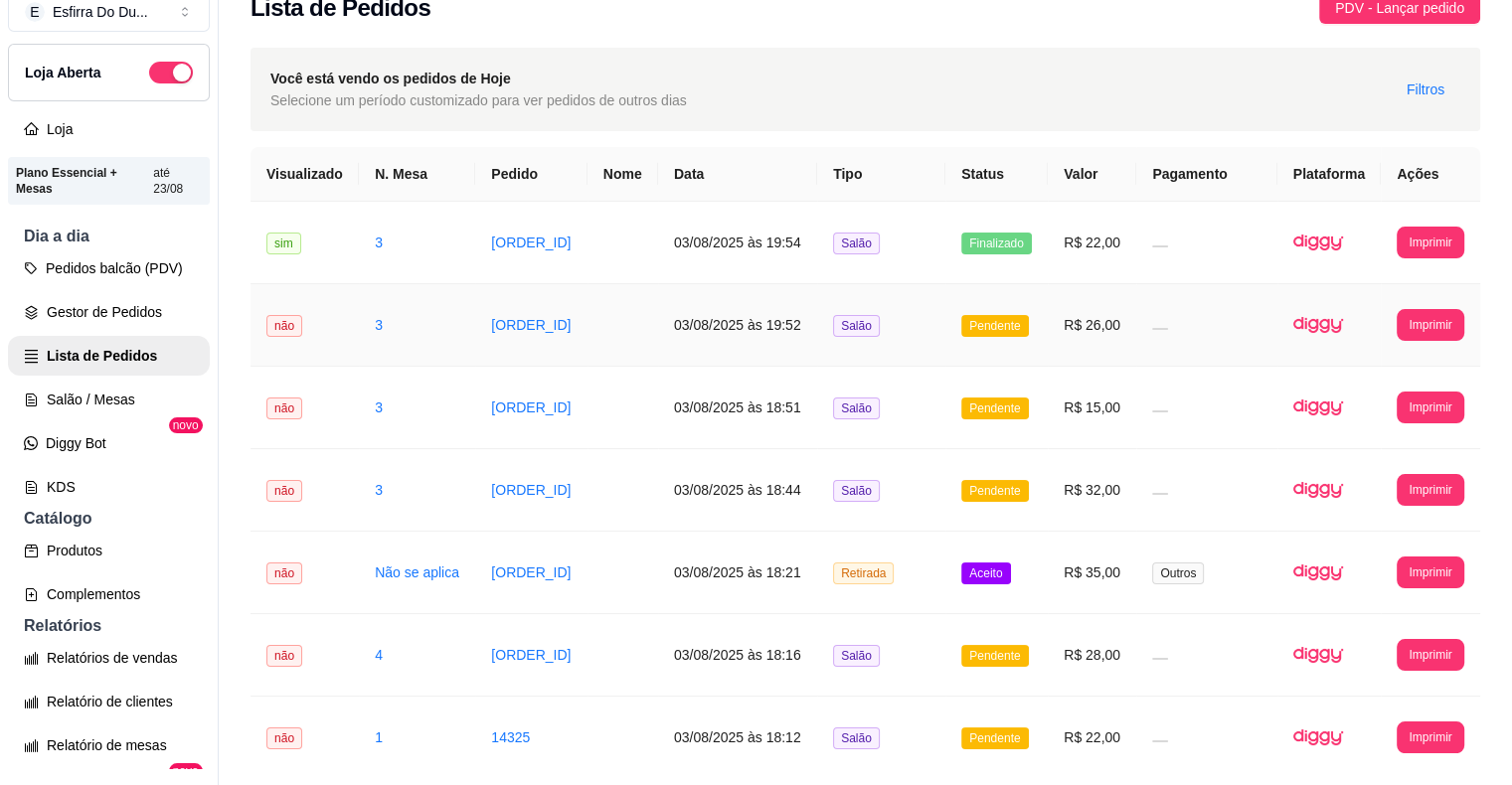 click on "Pendente" at bounding box center (994, 326) 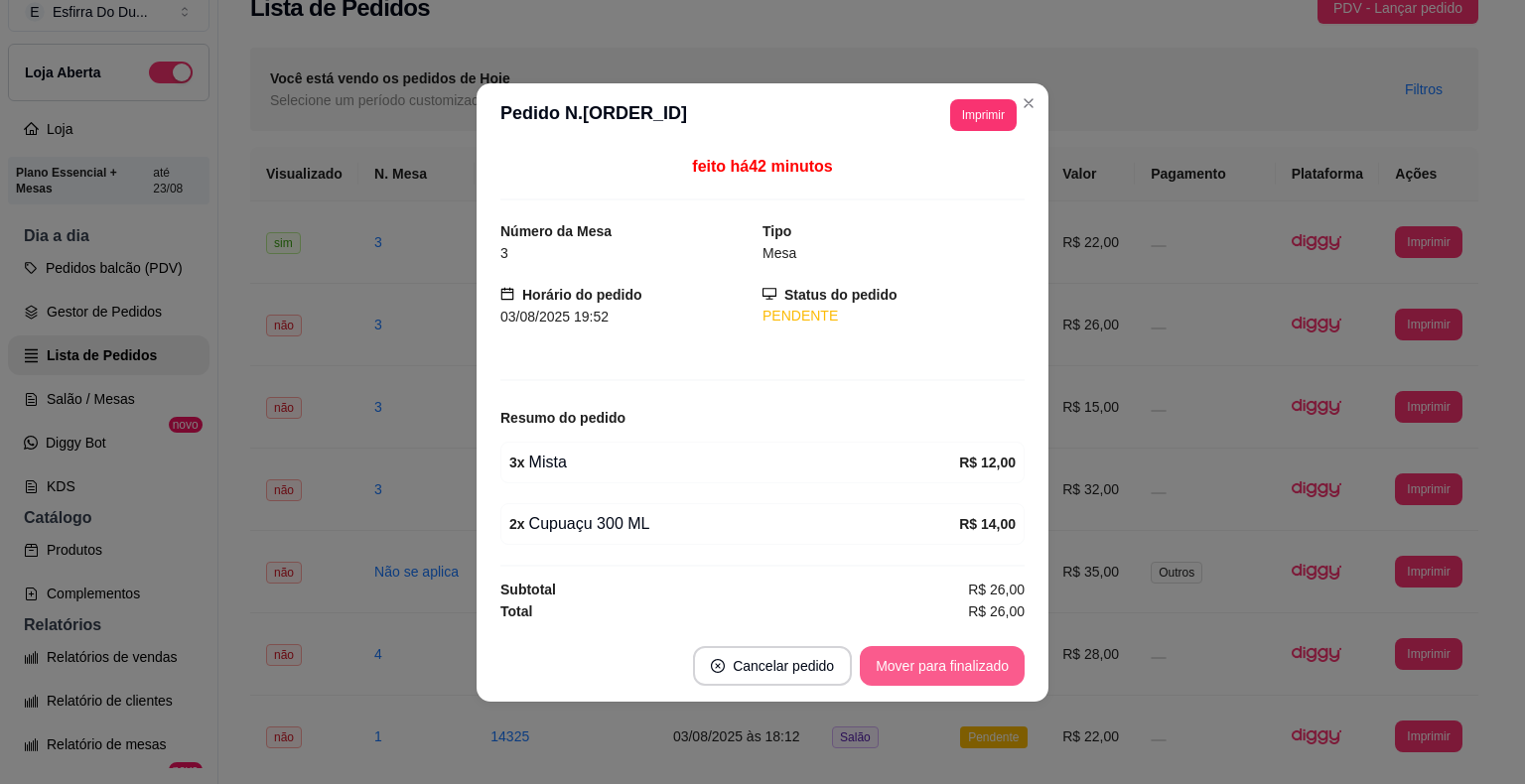 click on "Mover para finalizado" at bounding box center [942, 666] 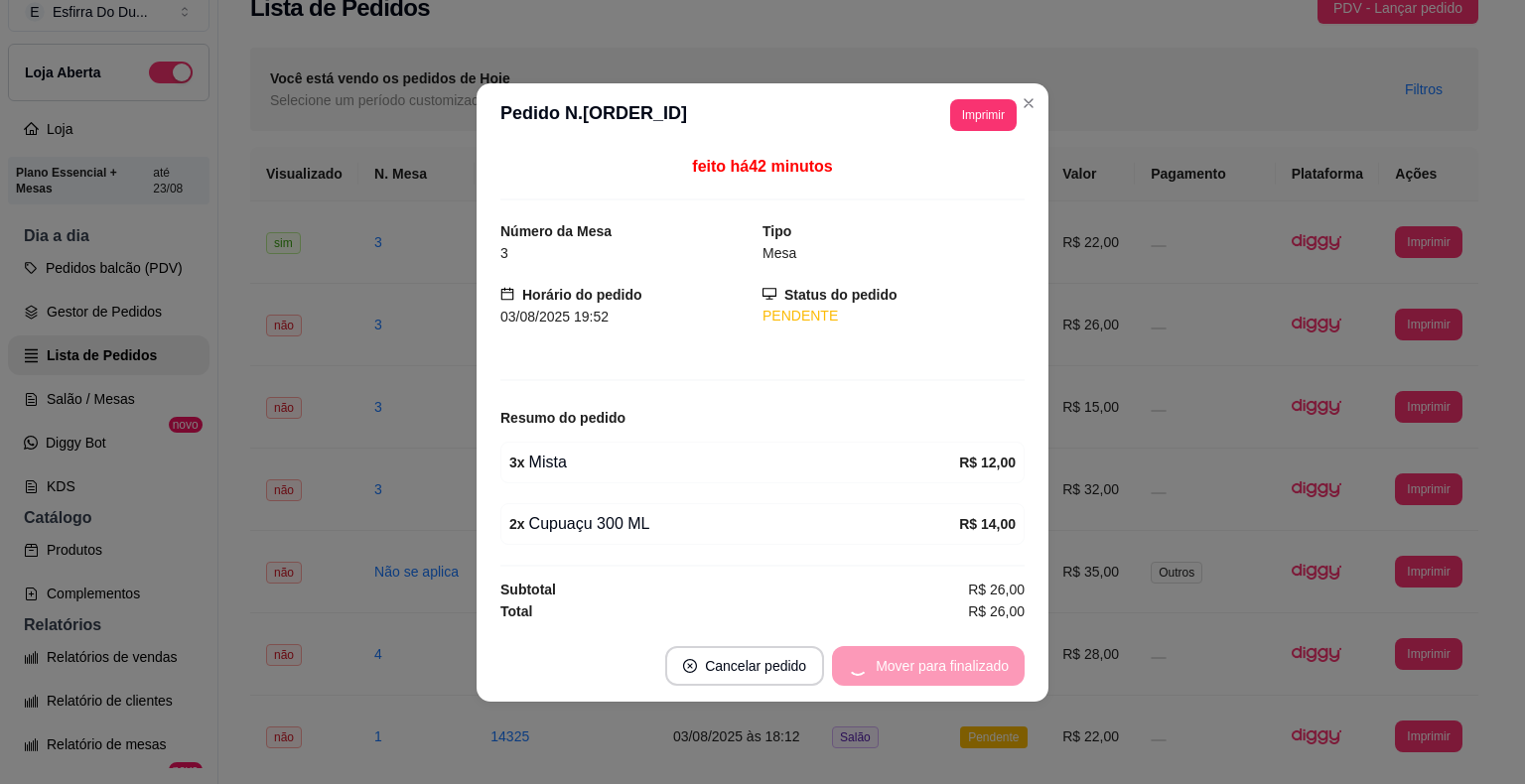 click on "Mover para finalizado" at bounding box center (928, 666) 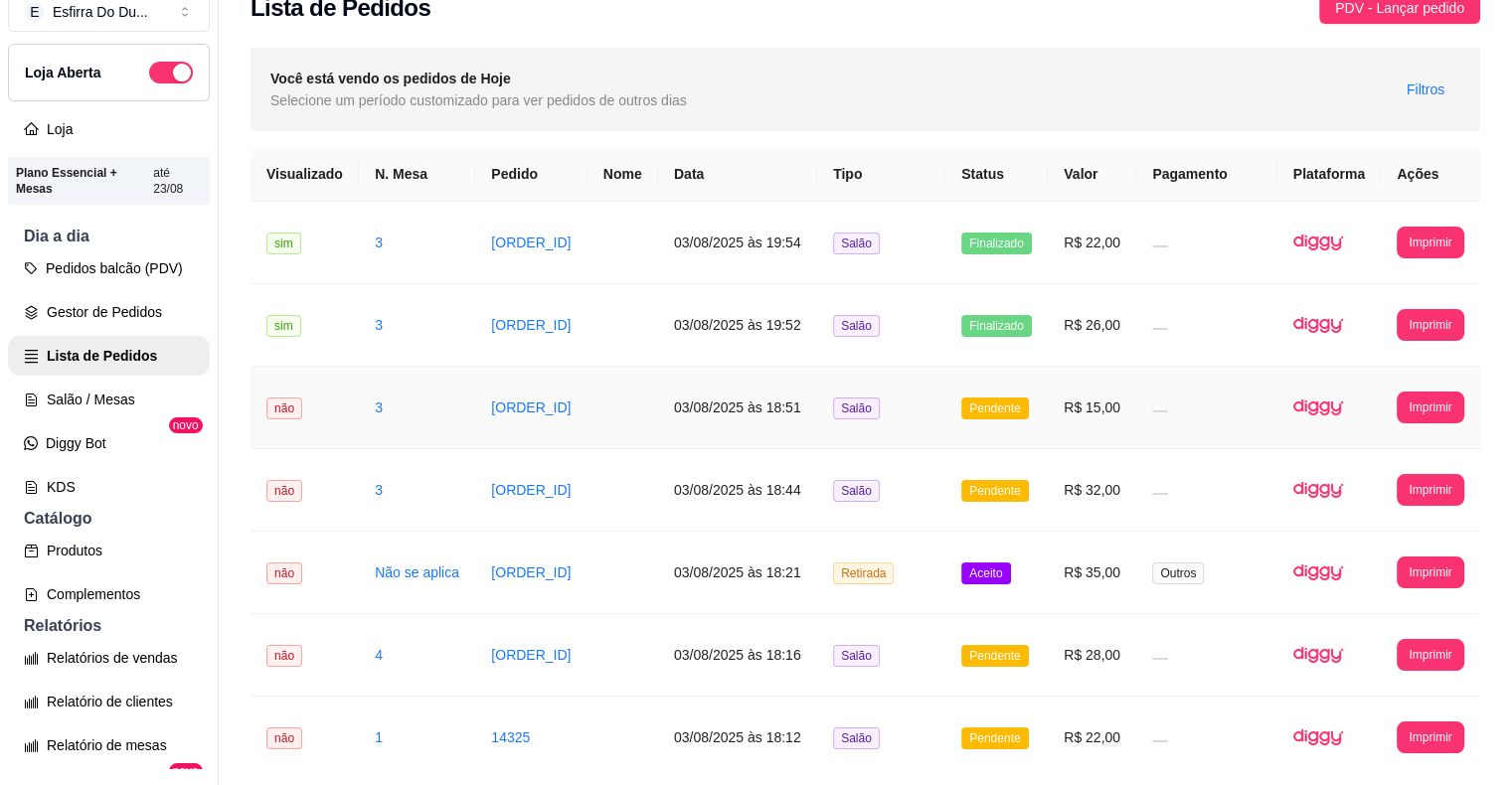 click on "Pendente" at bounding box center (994, 408) 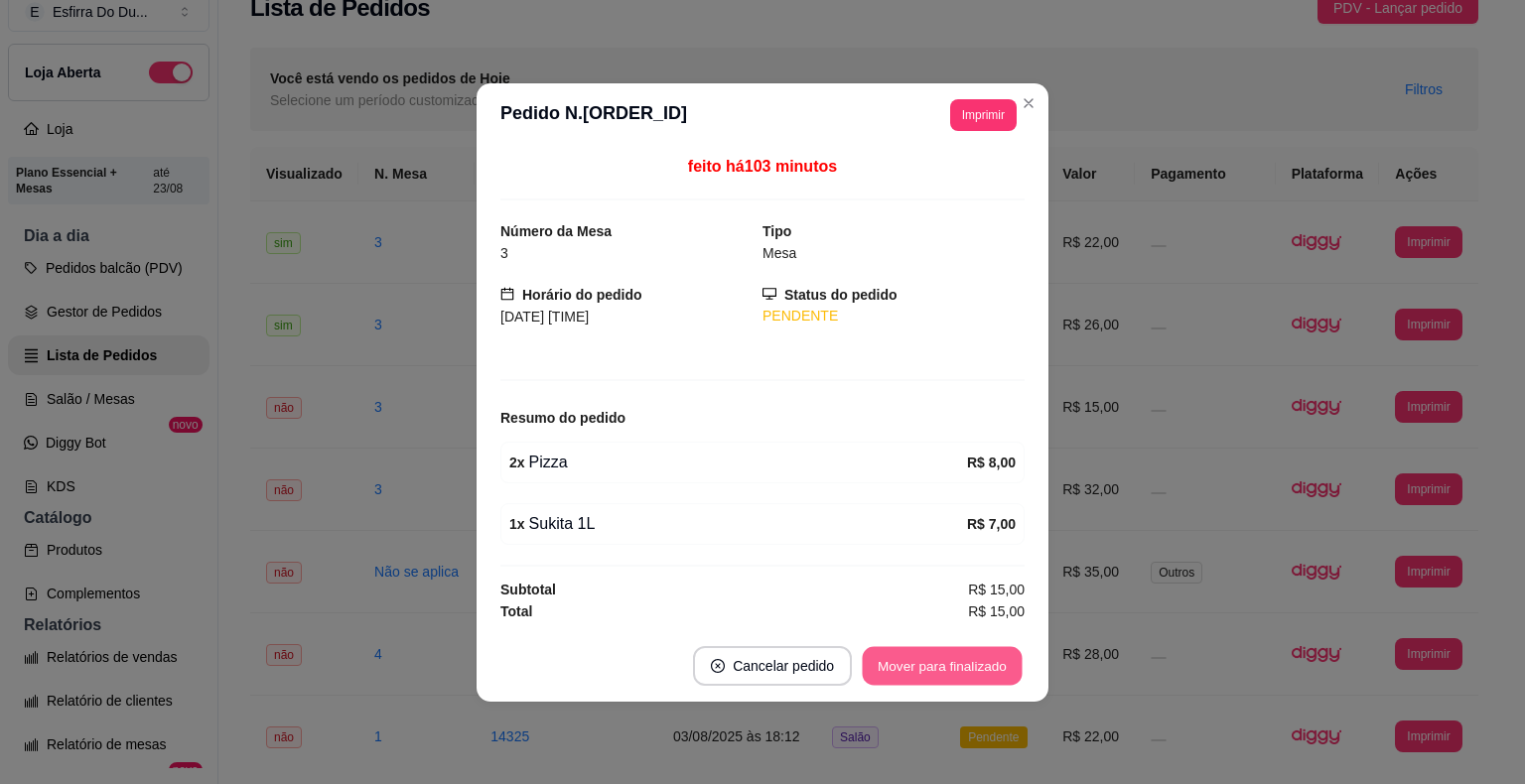 click on "Mover para finalizado" at bounding box center [942, 665] 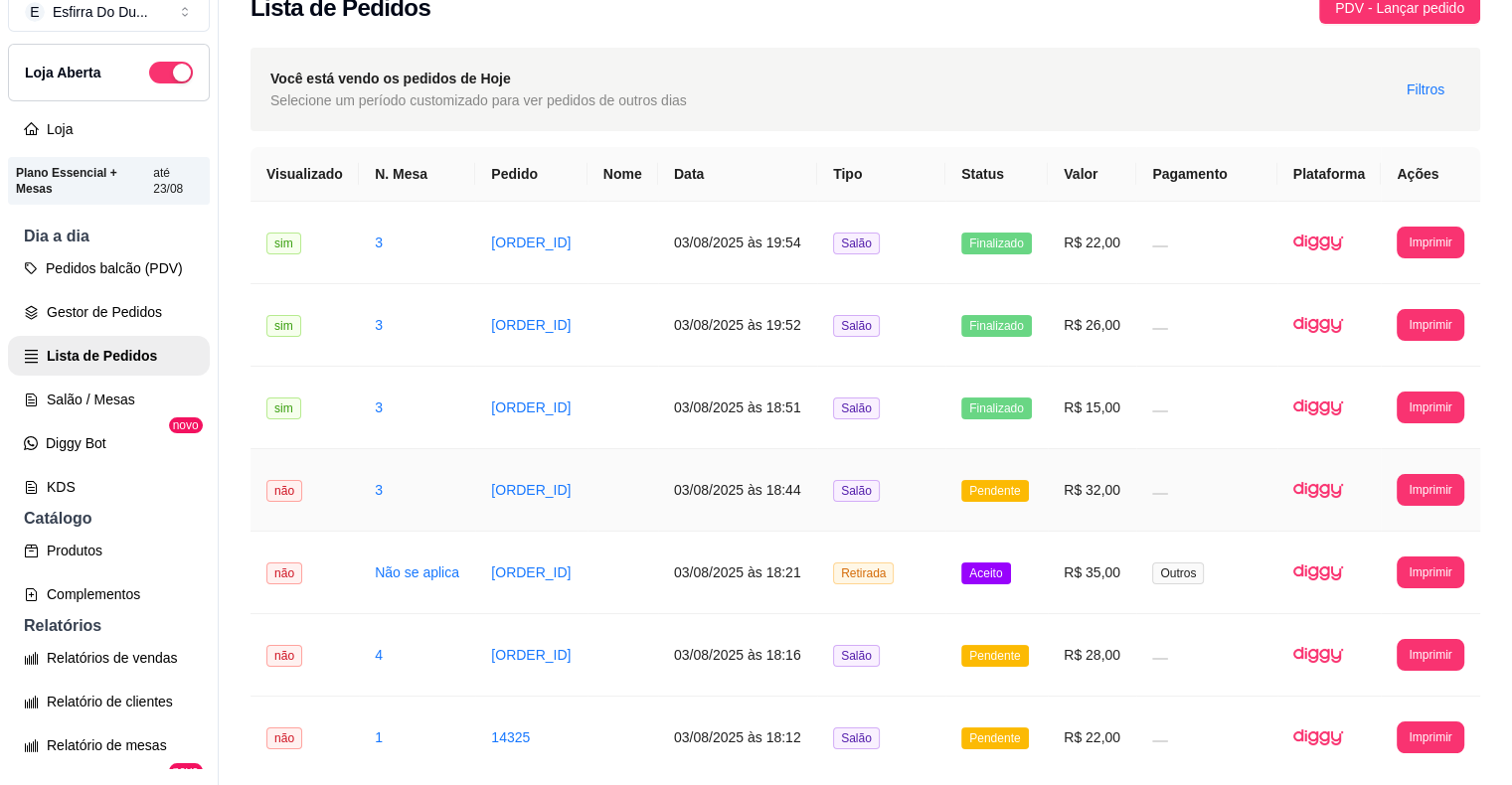 click on "Pendente" at bounding box center [994, 491] 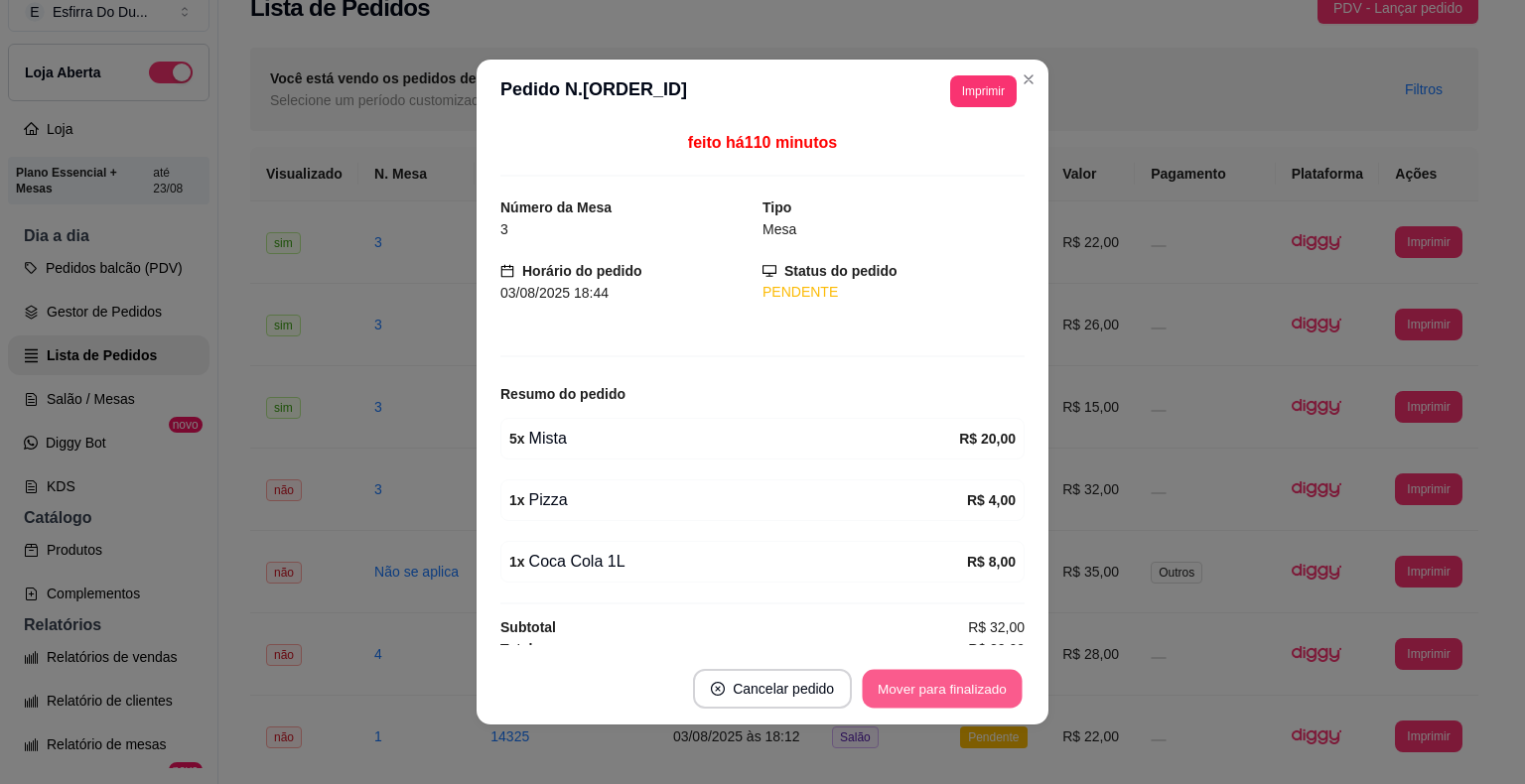 click on "Mover para finalizado" at bounding box center [942, 689] 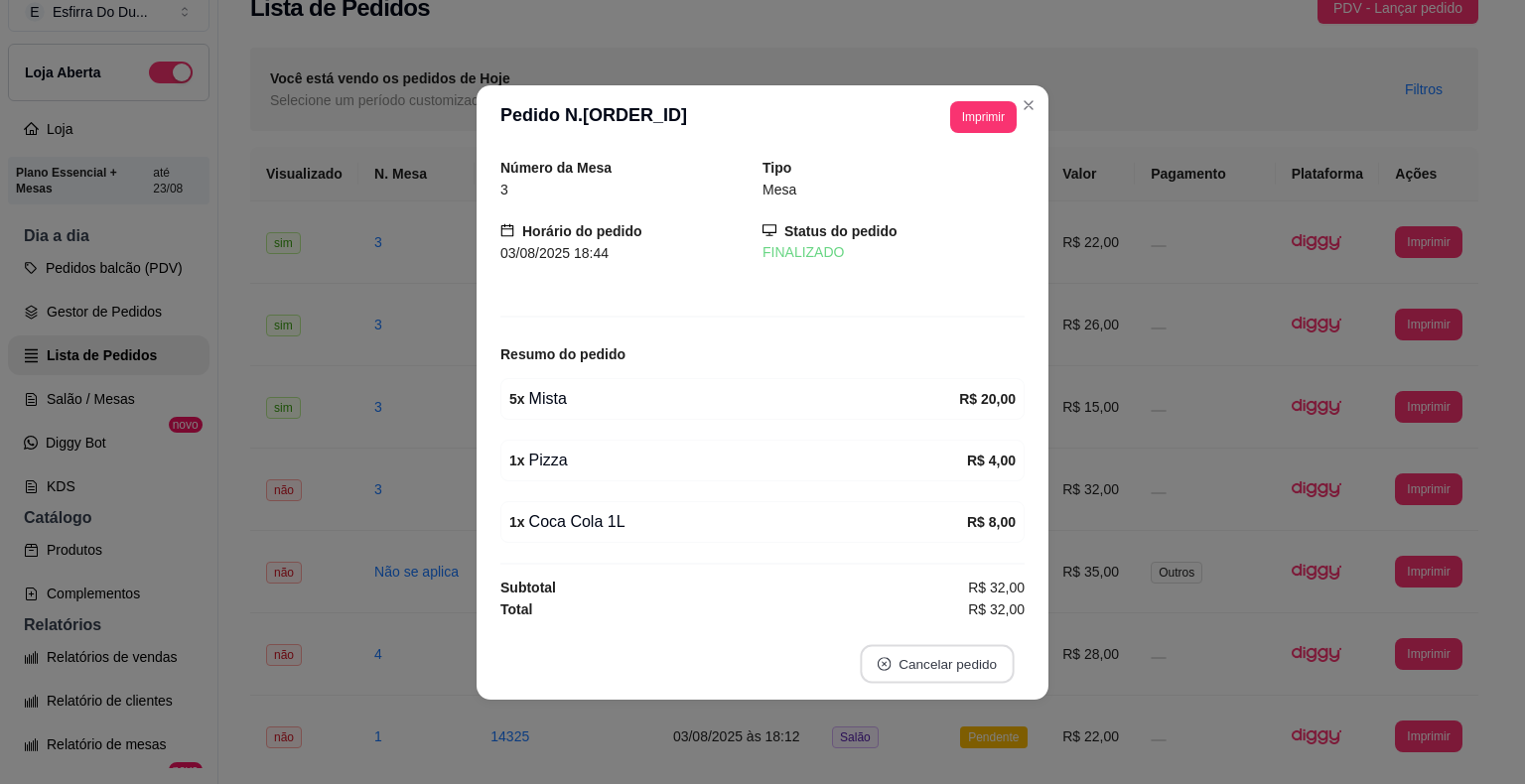click on "Cancelar pedido" at bounding box center [936, 663] 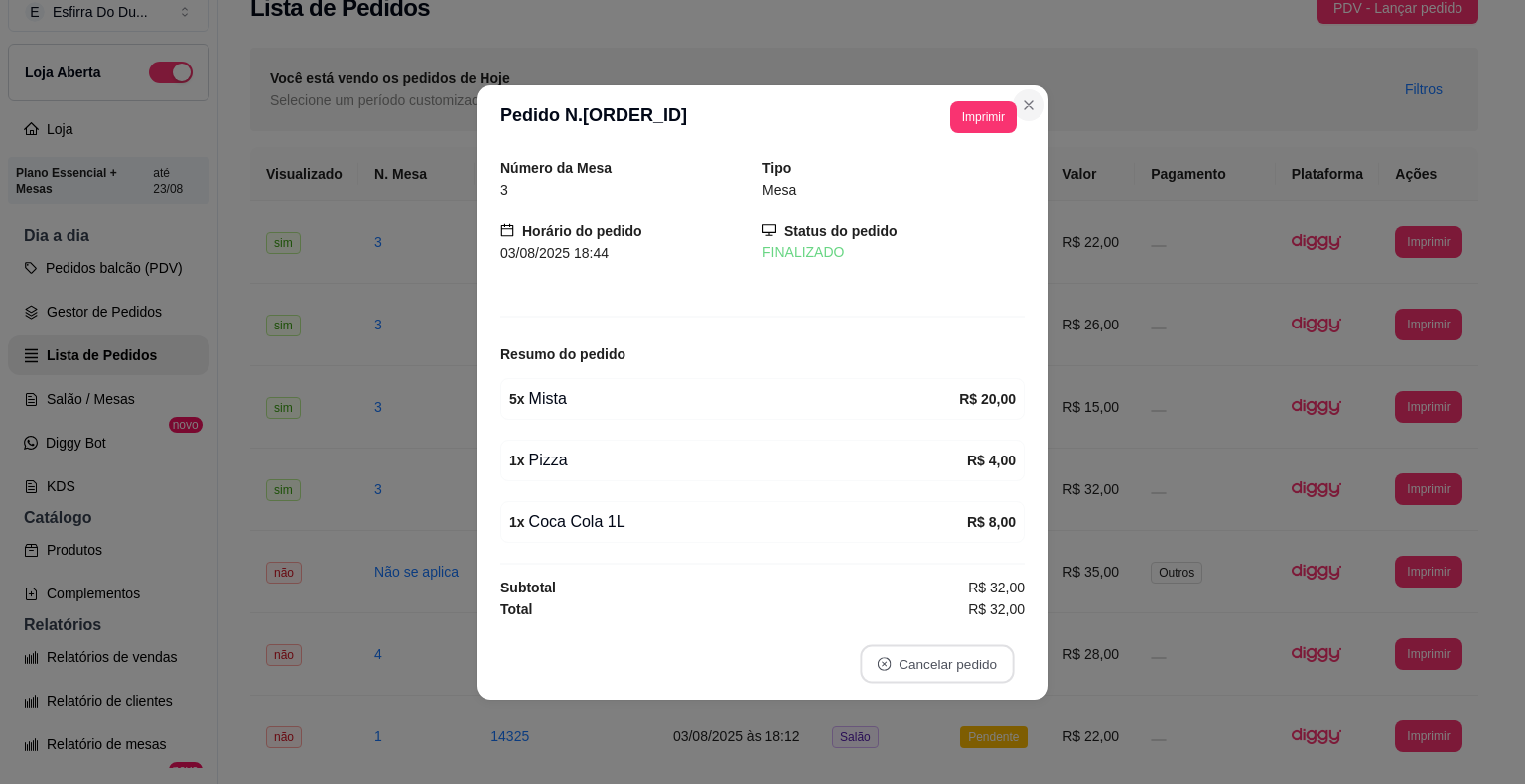 click at bounding box center [1029, 105] 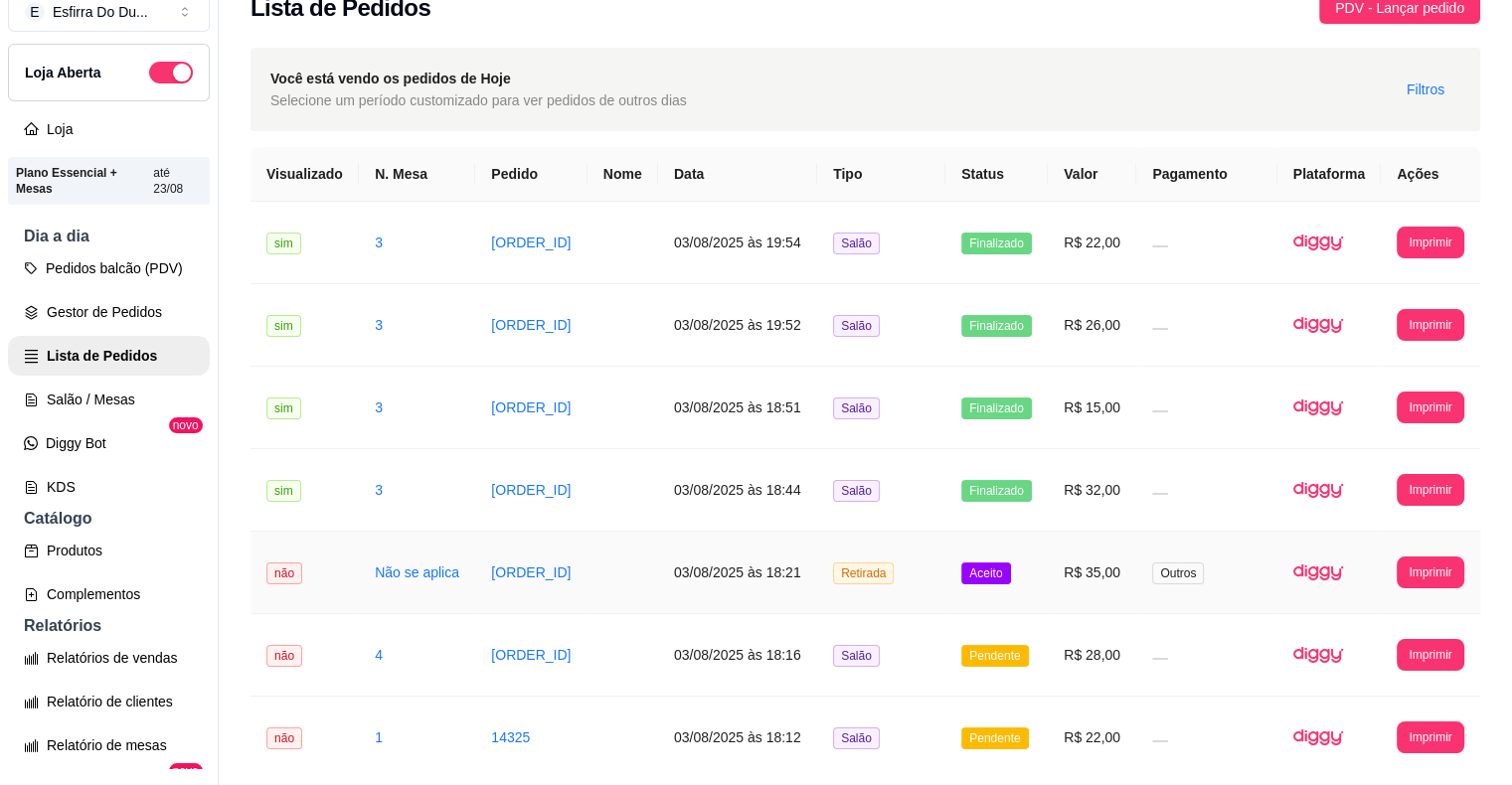 click on "Aceito" at bounding box center (985, 573) 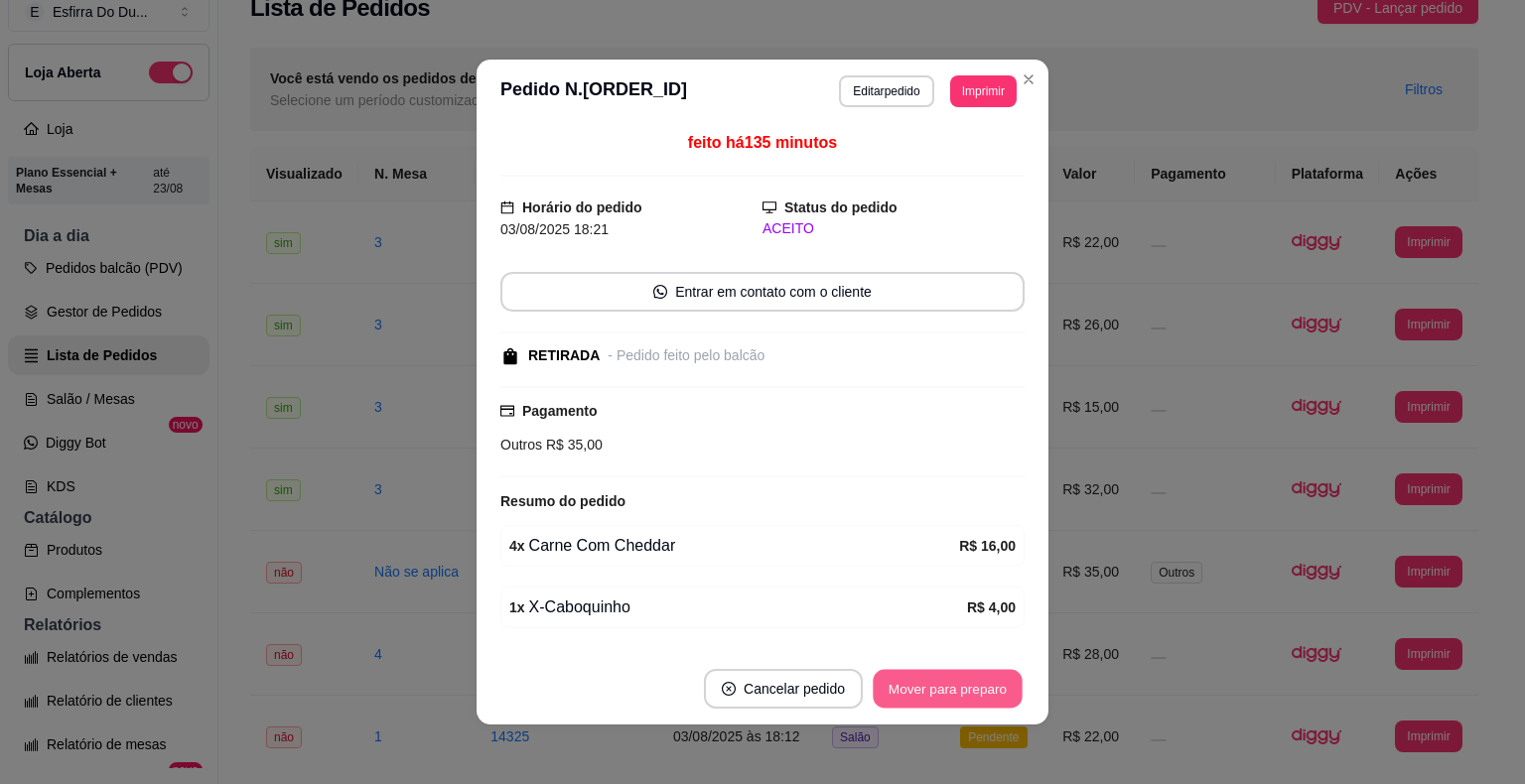 click on "Mover para preparo" at bounding box center [947, 689] 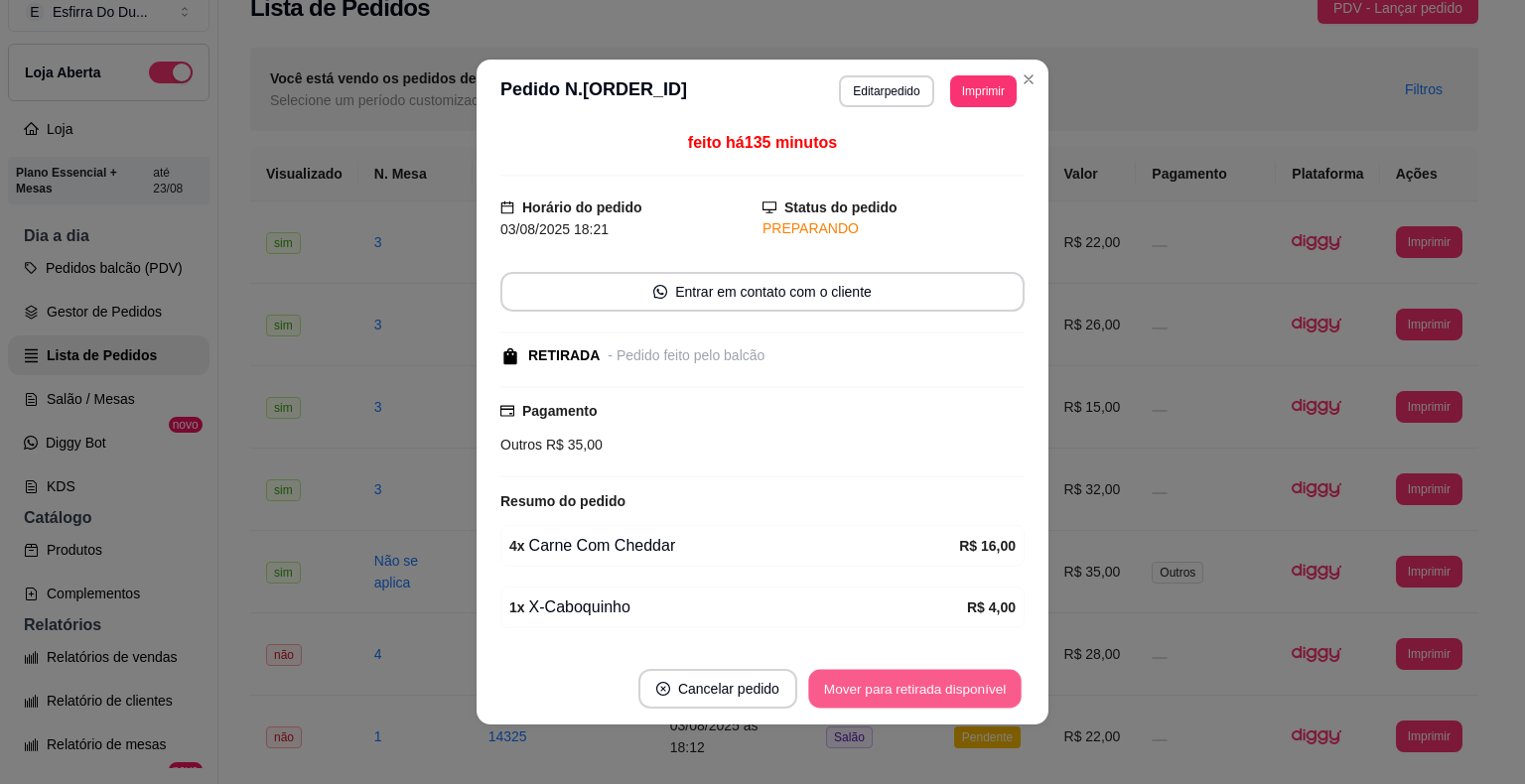 click on "Mover para retirada disponível" at bounding box center (914, 689) 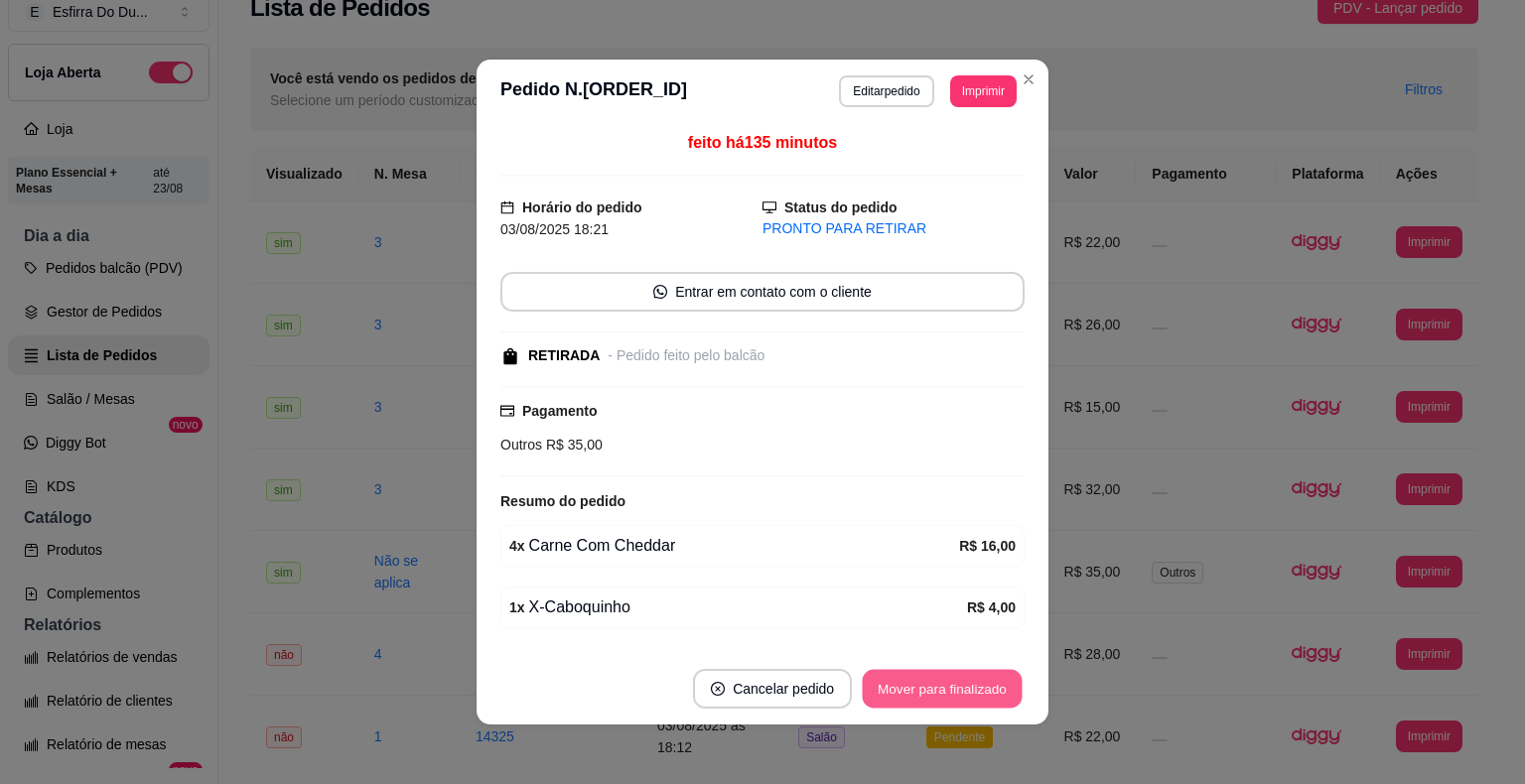 click on "Mover para finalizado" at bounding box center (942, 689) 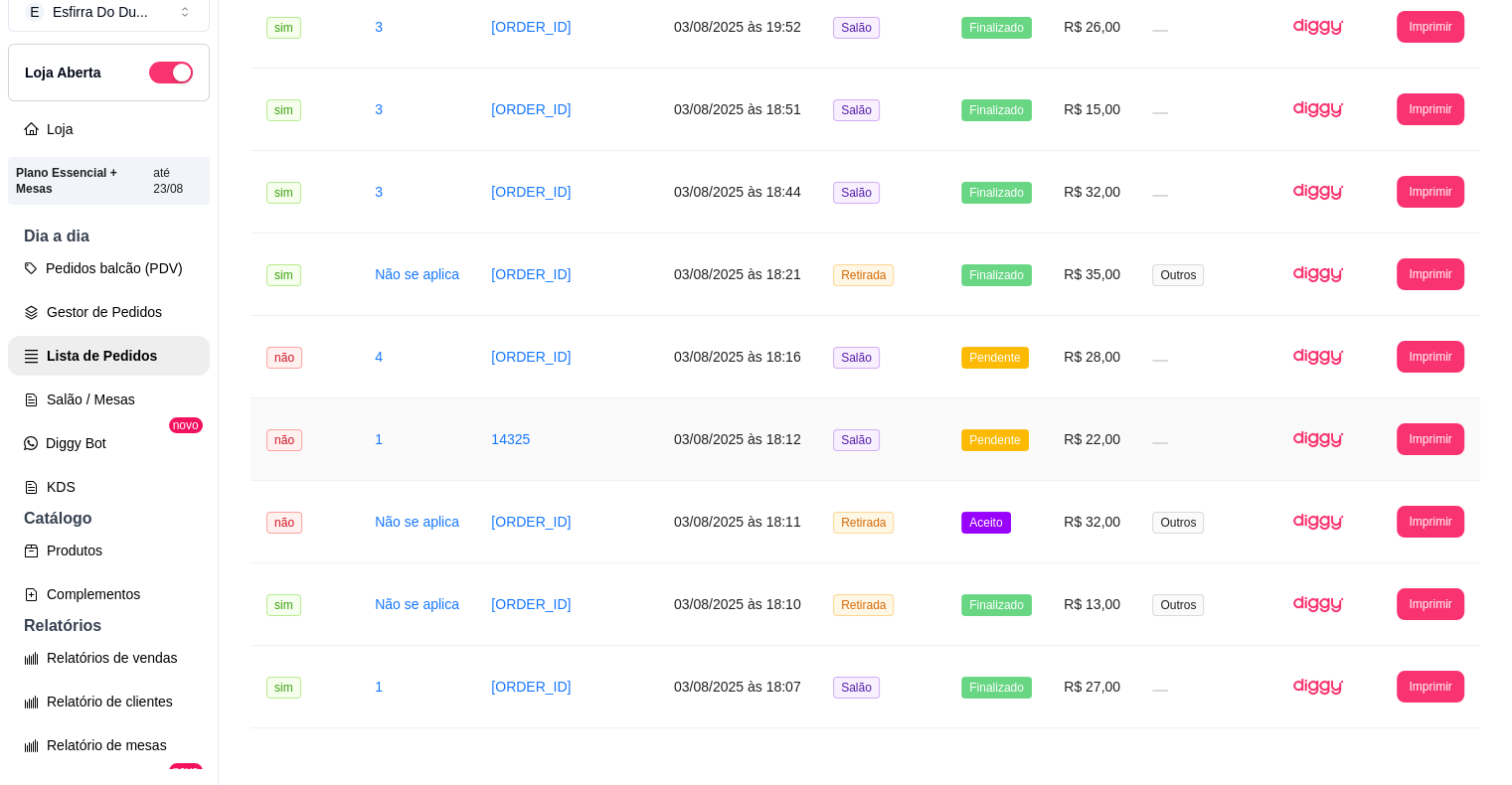 scroll, scrollTop: 397, scrollLeft: 0, axis: vertical 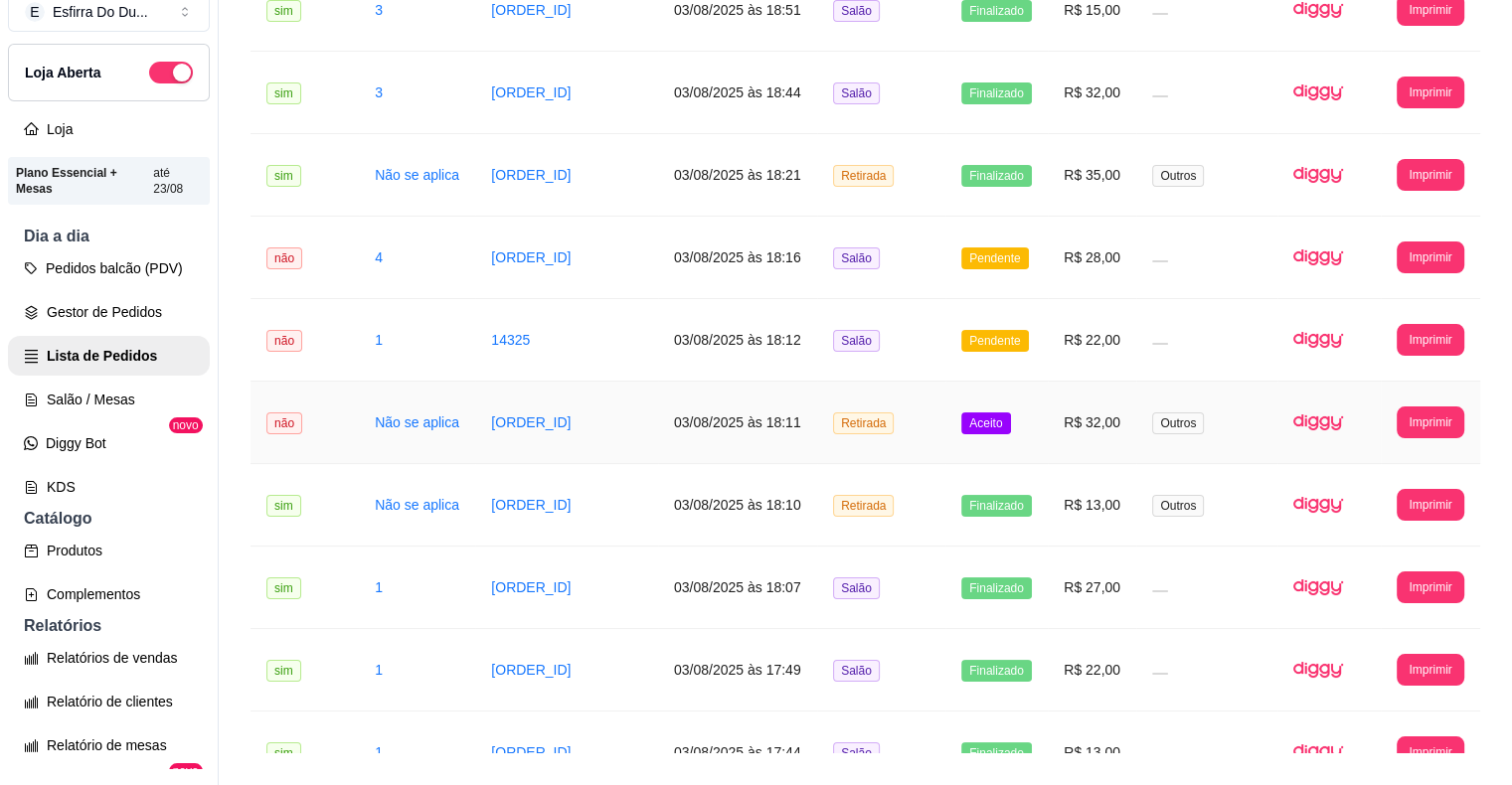 click on "Aceito" at bounding box center [985, 423] 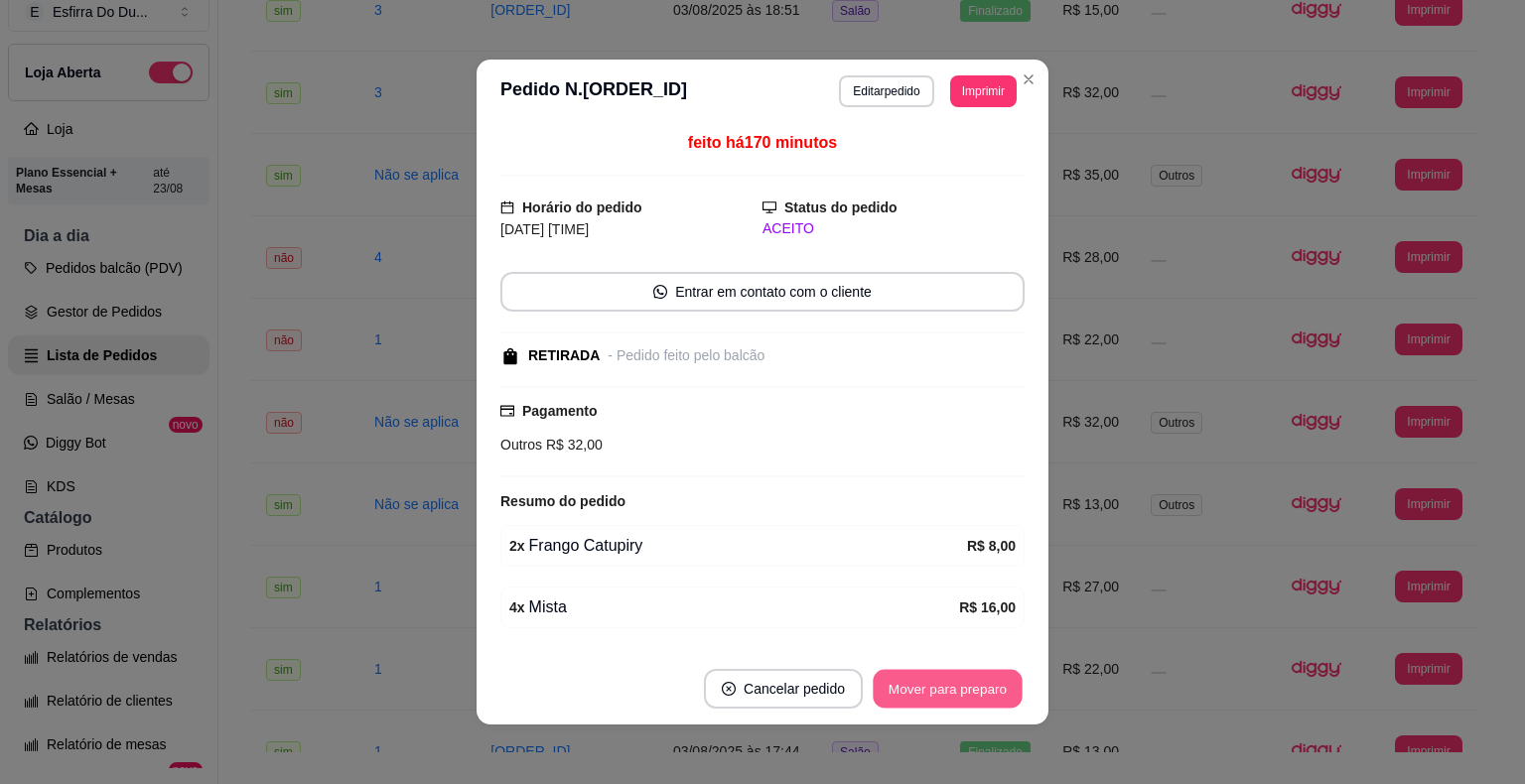 click on "Mover para preparo" at bounding box center (947, 689) 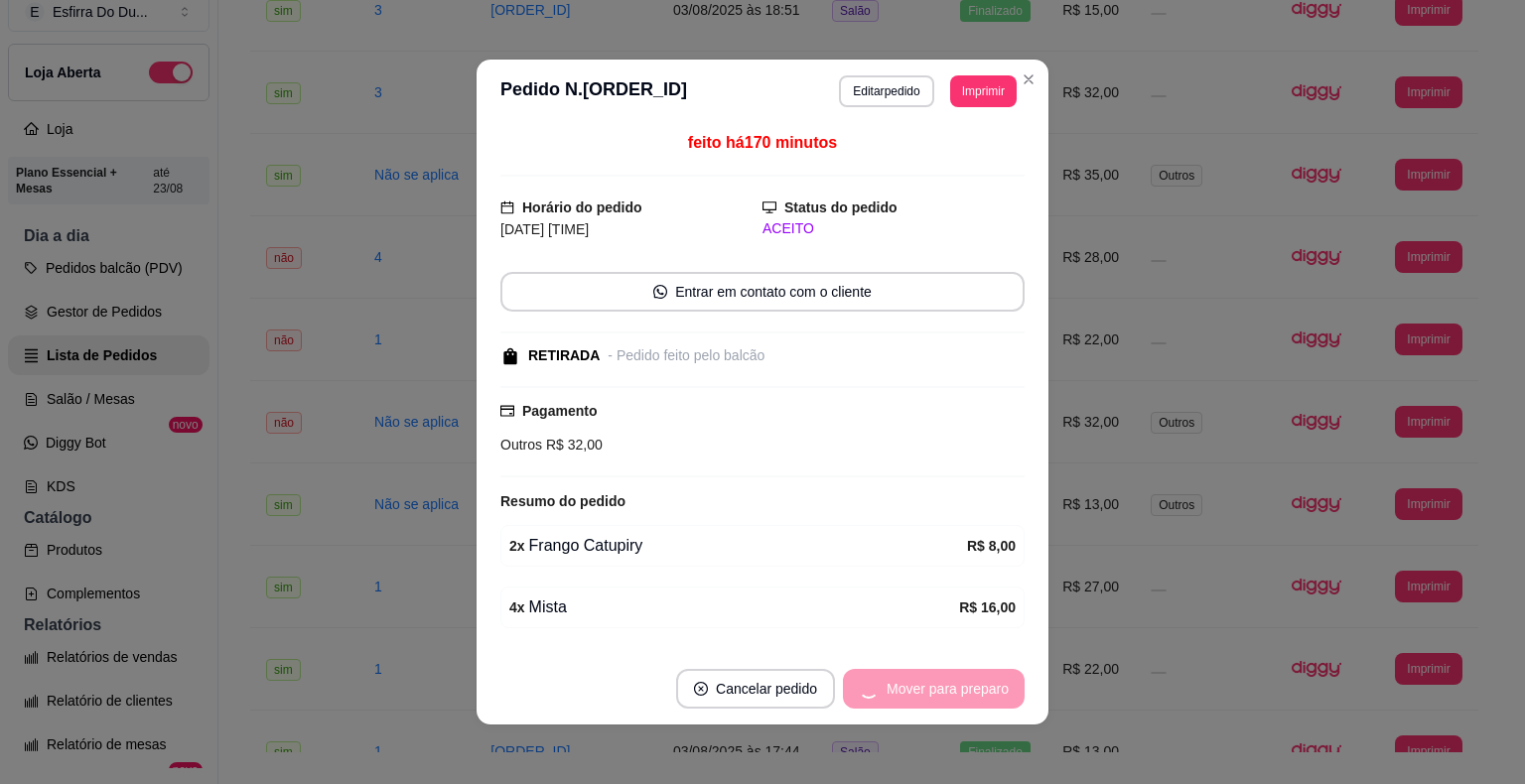 click on "Mover para preparo" at bounding box center (933, 689) 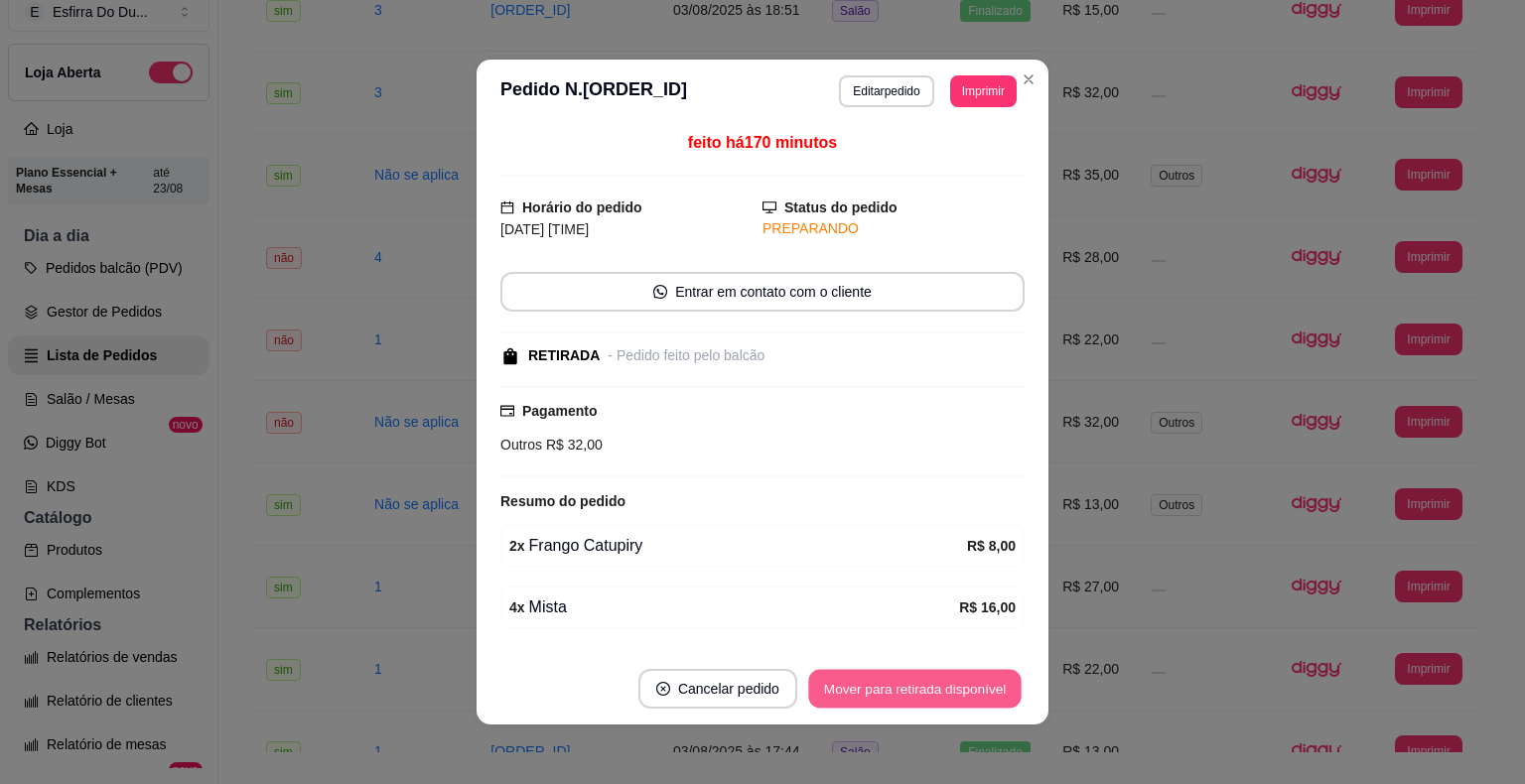 click on "Mover para retirada disponível" at bounding box center [914, 689] 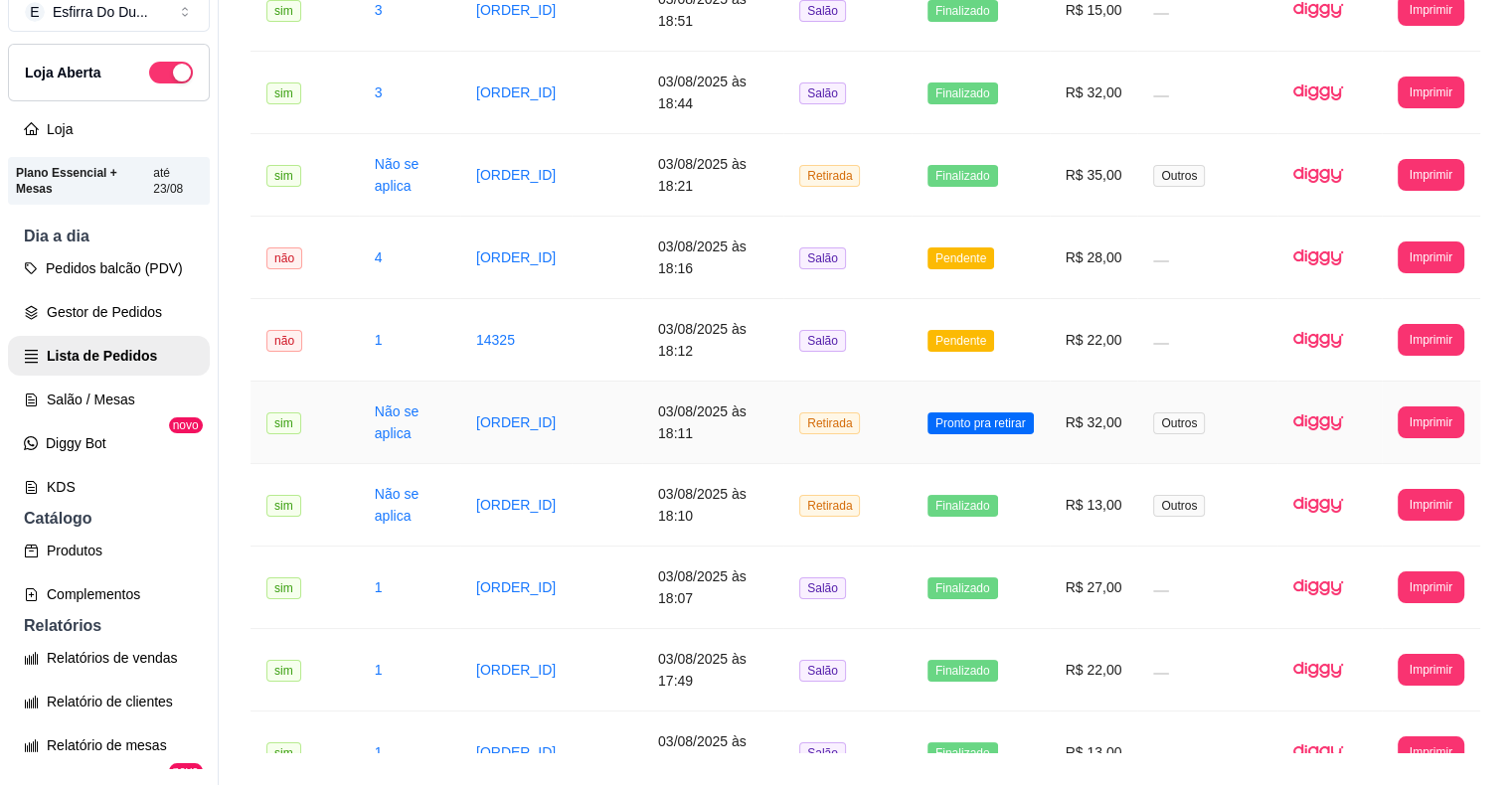 click on "Pronto pra retirar" at bounding box center [980, 423] 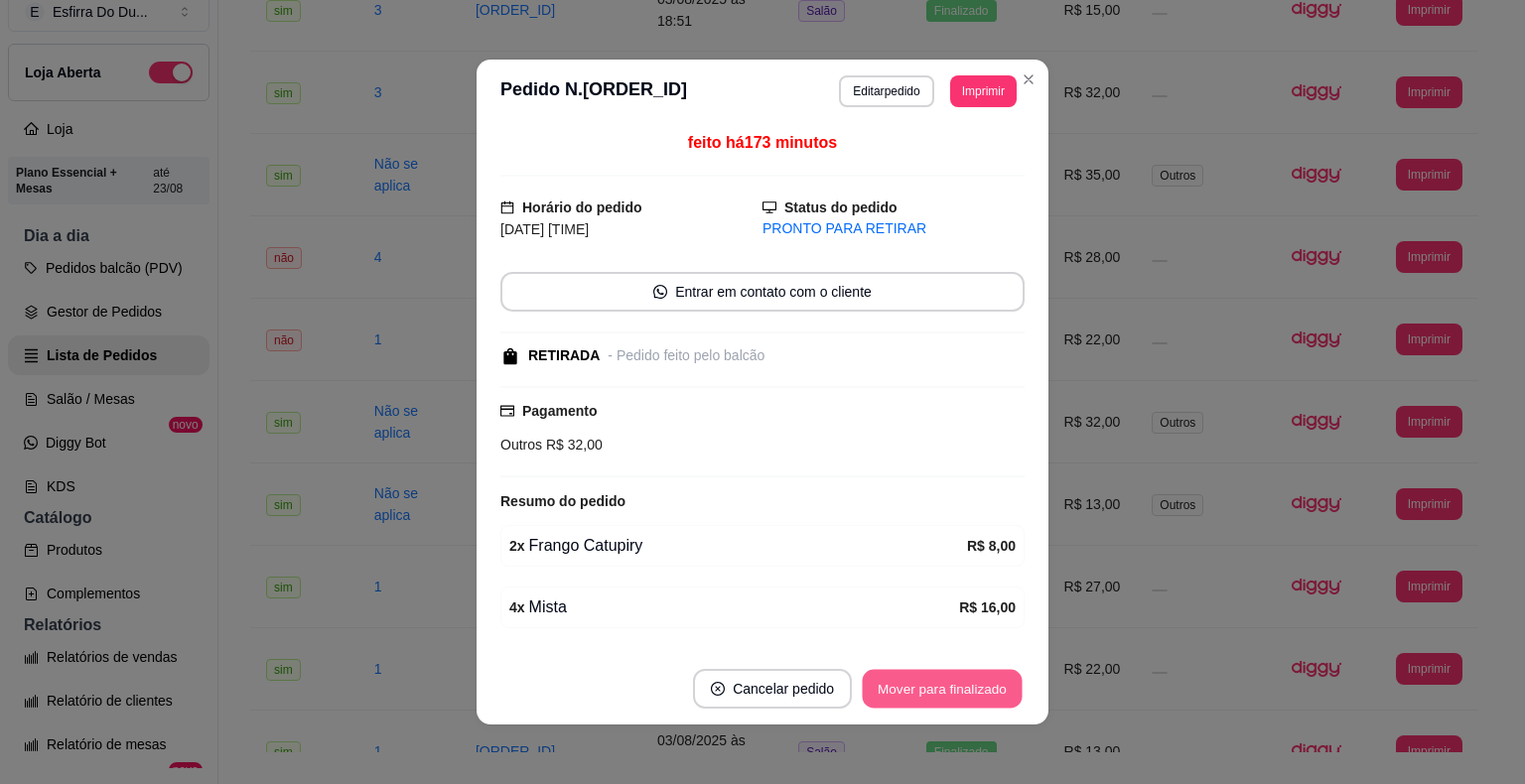 click on "Mover para finalizado" at bounding box center (942, 689) 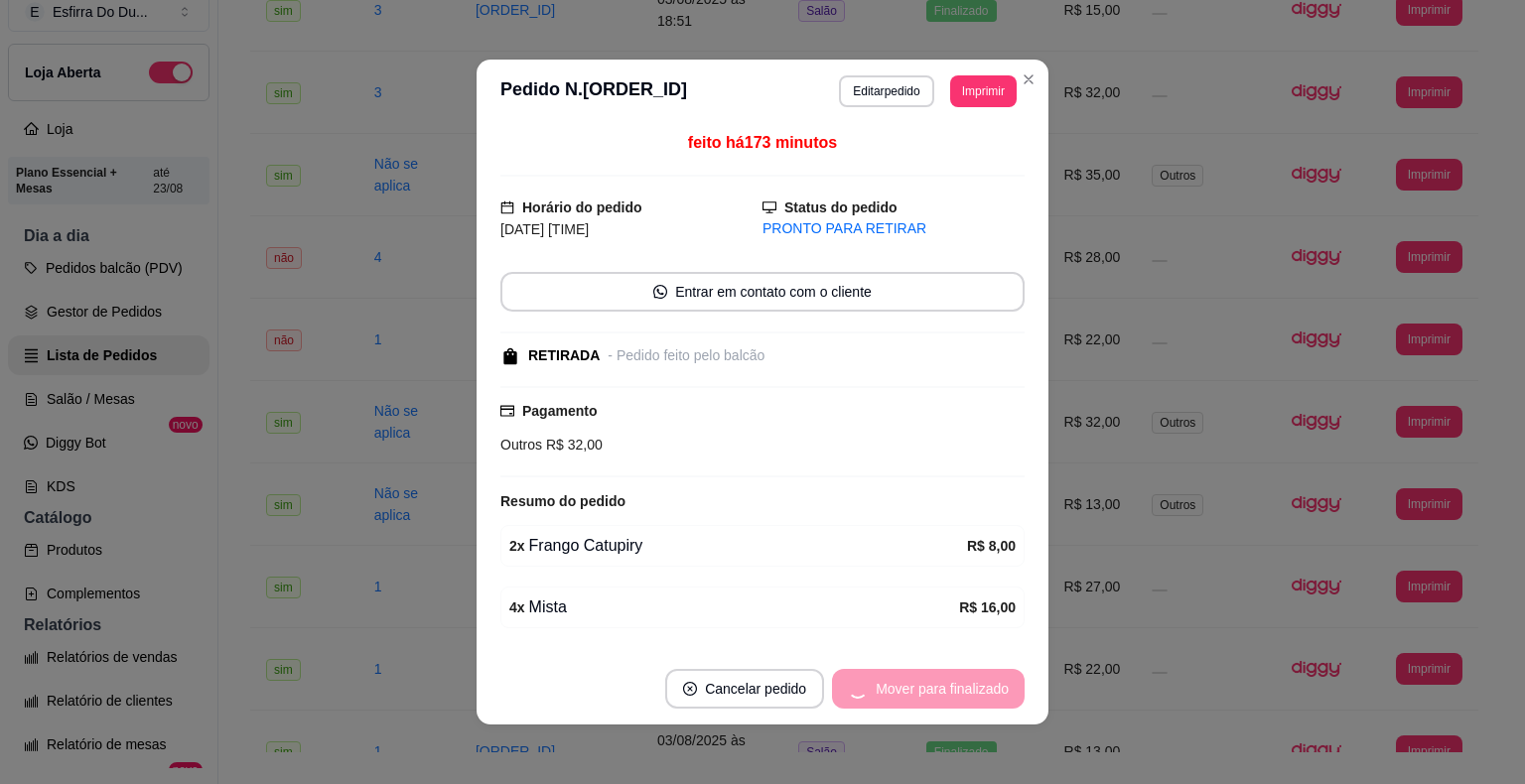 click on "Mover para finalizado" at bounding box center (928, 689) 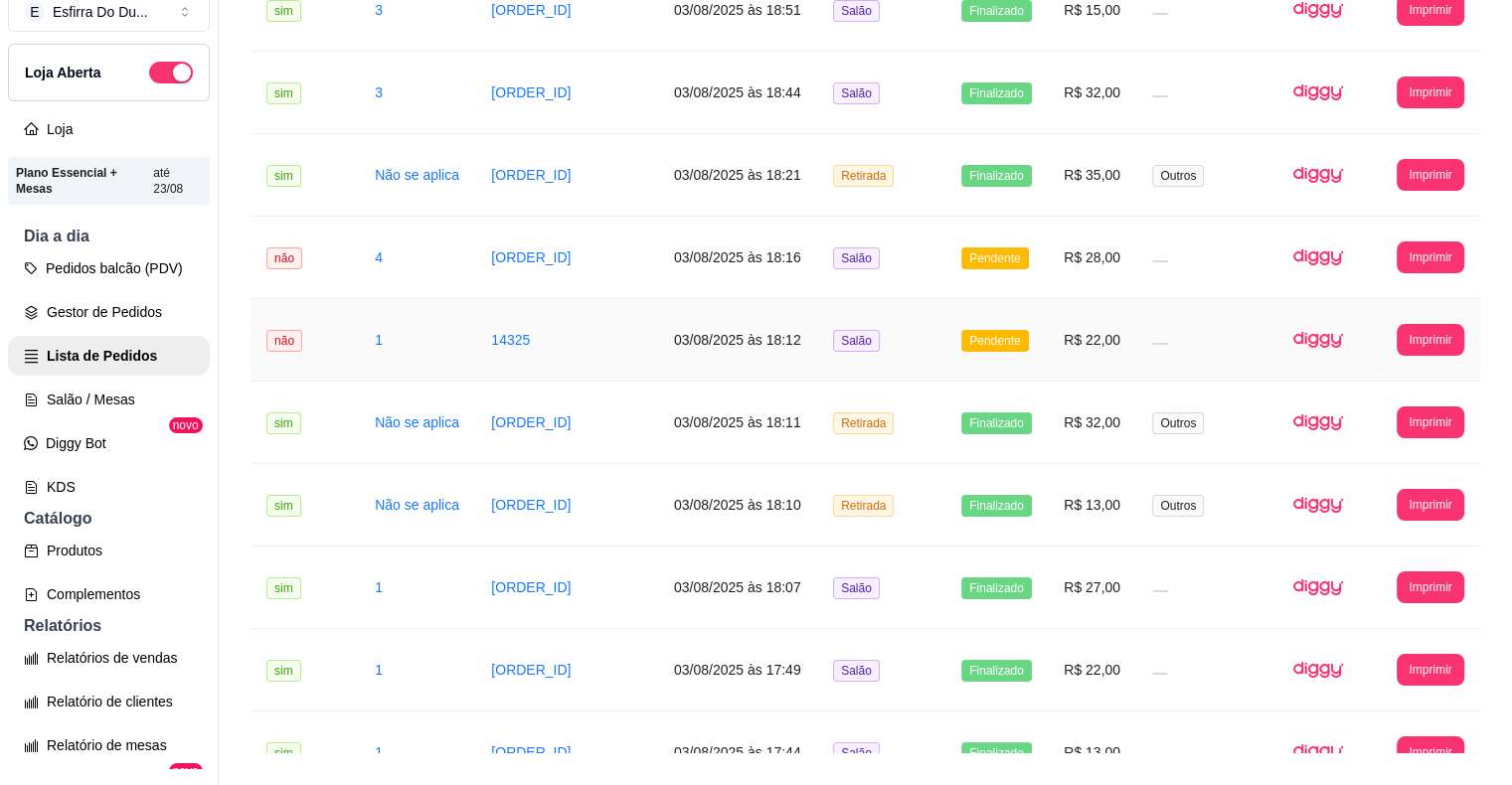 click on "Pendente" at bounding box center [996, 340] 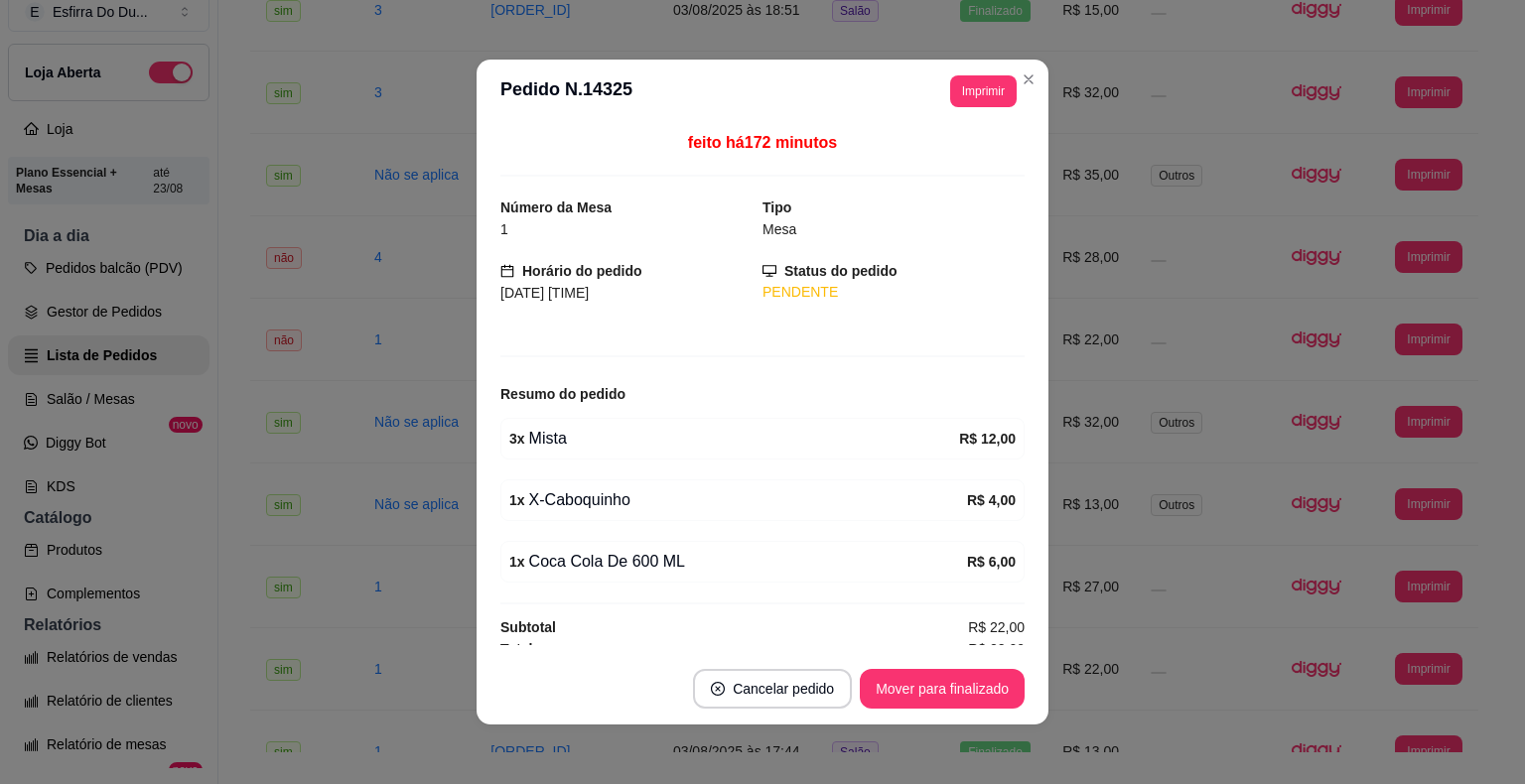 click on "Mover para finalizado" at bounding box center (942, 689) 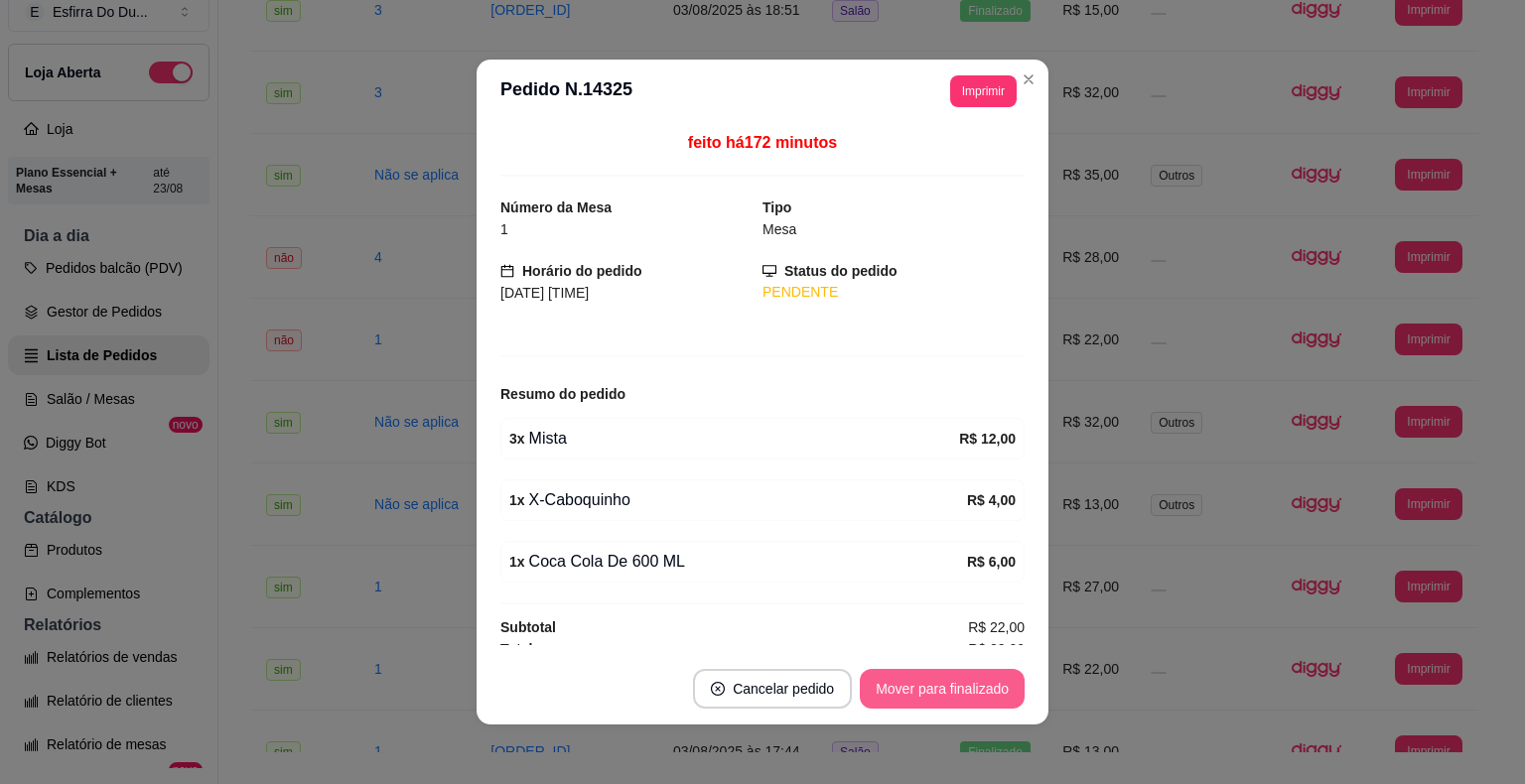 click on "Mover para finalizado" at bounding box center (942, 689) 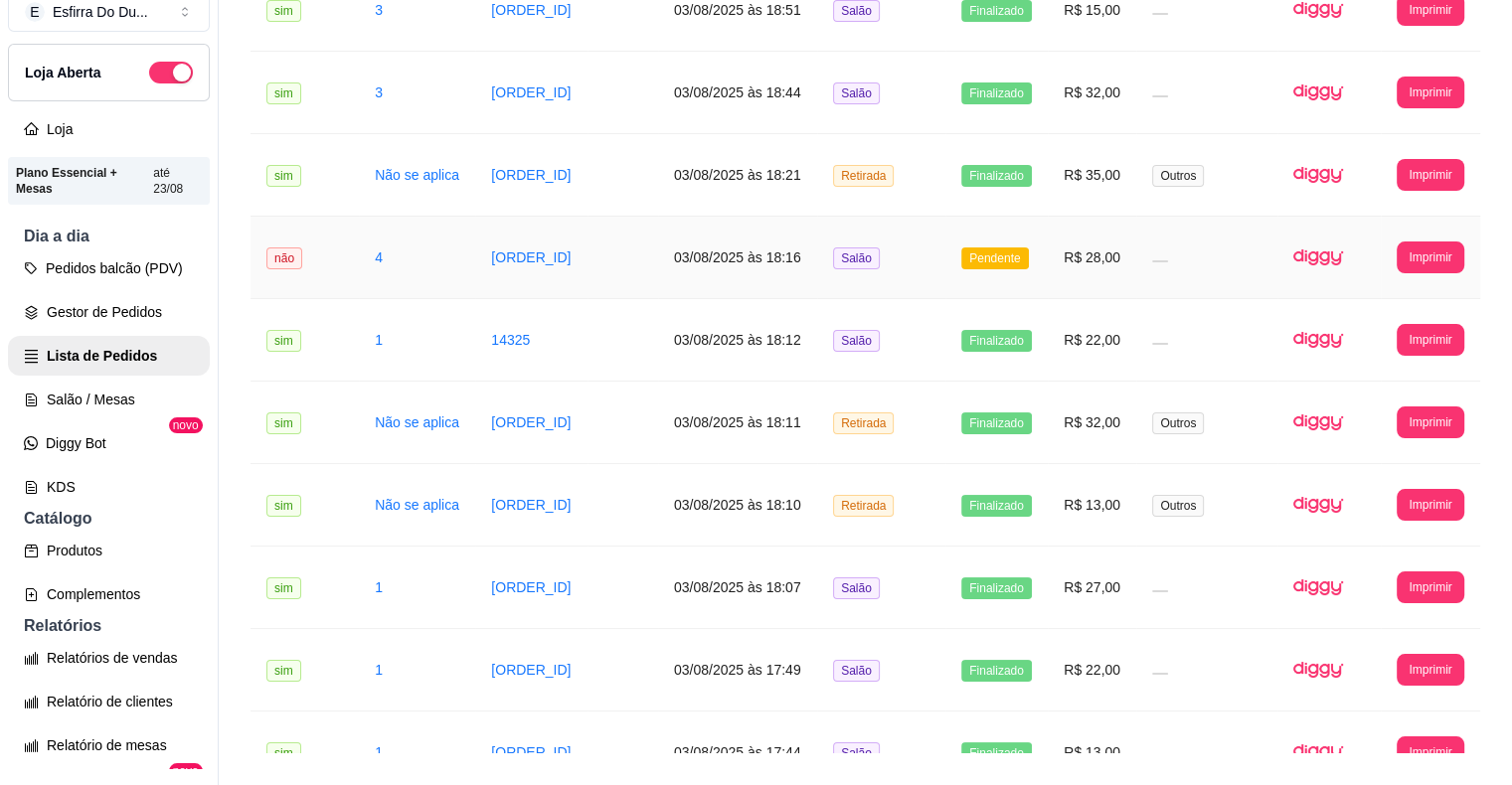 click on "Pendente" at bounding box center [994, 258] 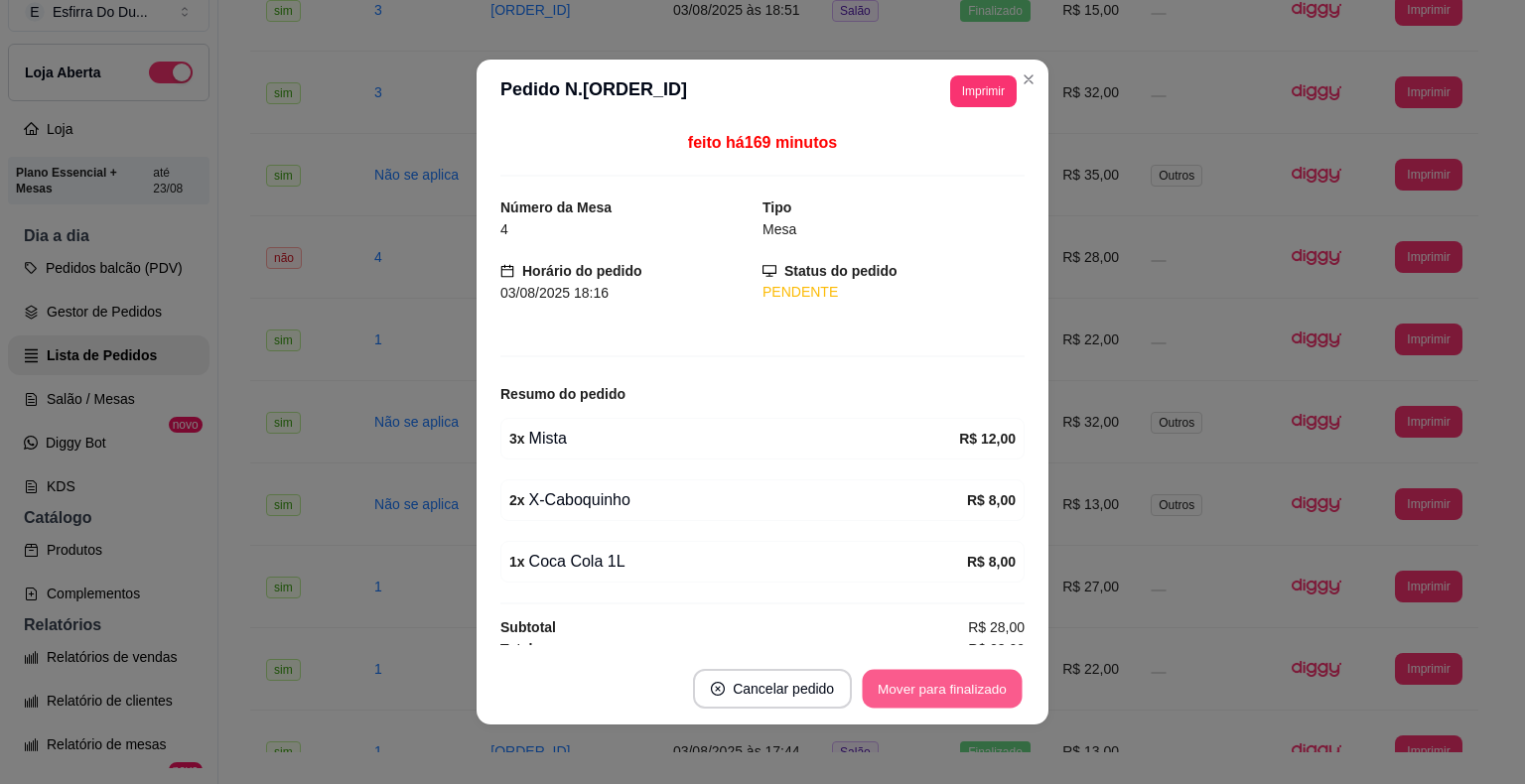 click on "Mover para finalizado" at bounding box center (942, 689) 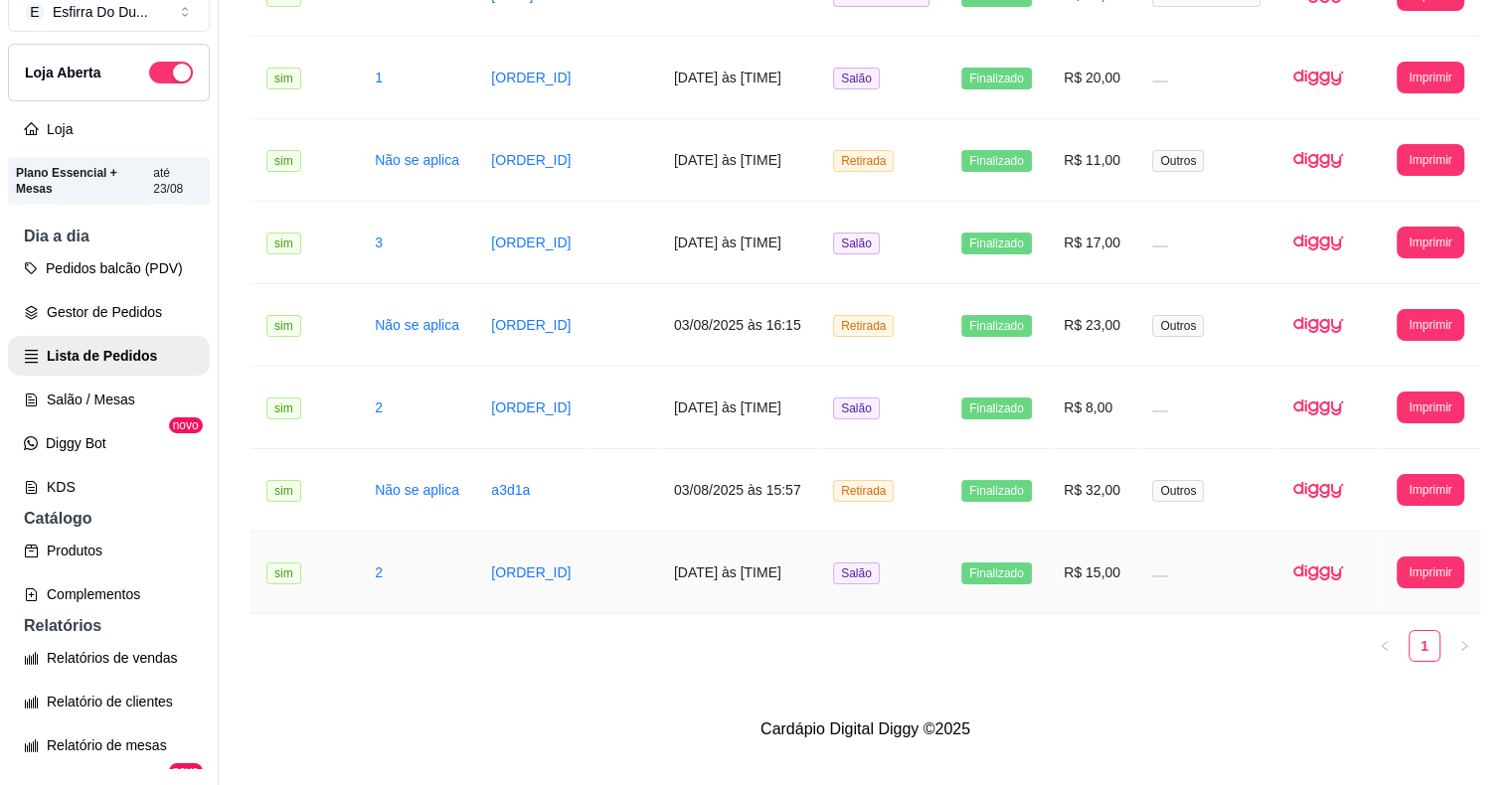 scroll, scrollTop: 1581, scrollLeft: 0, axis: vertical 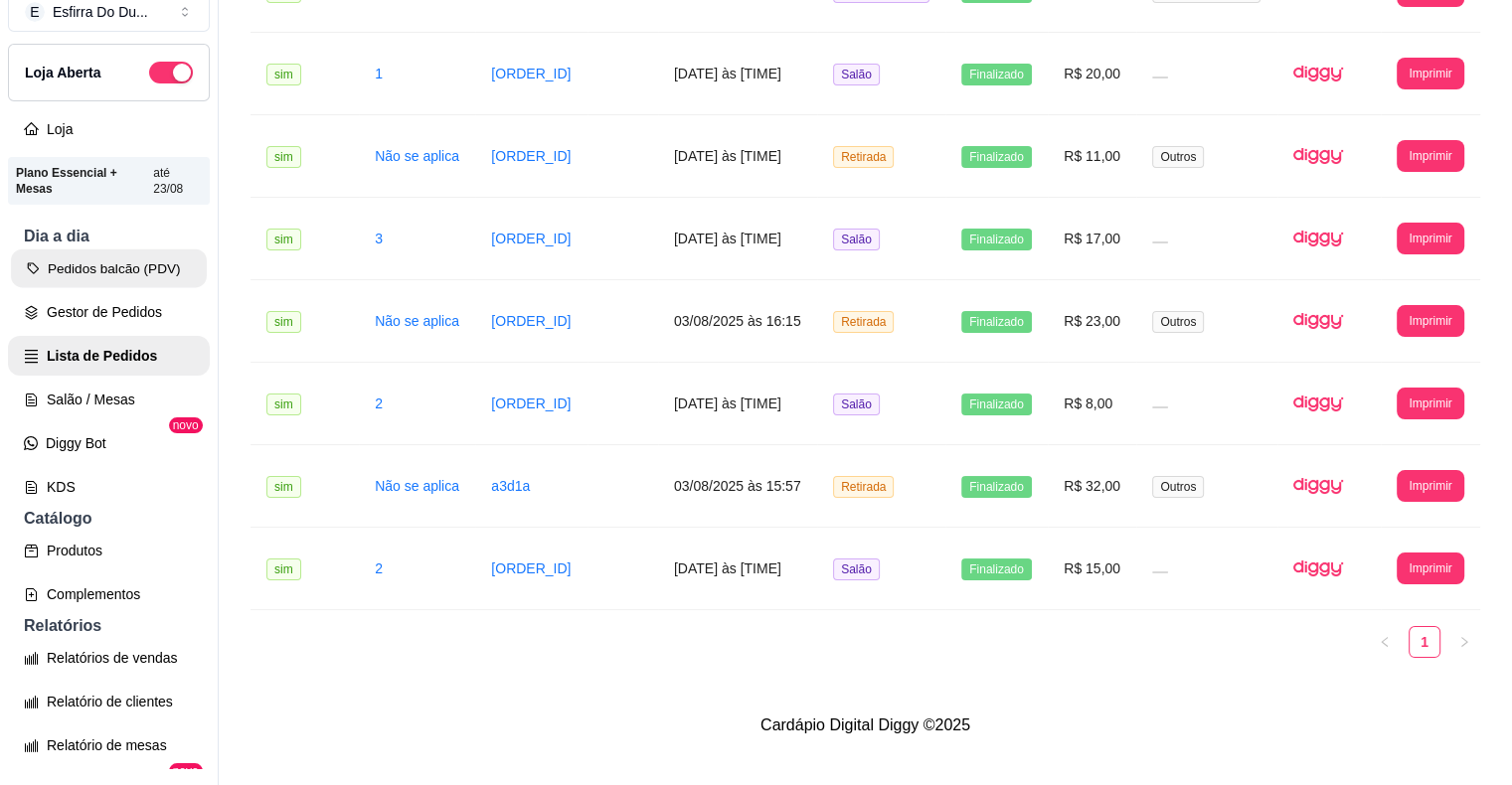 click on "Pedidos balcão (PDV)" at bounding box center [108, 268] 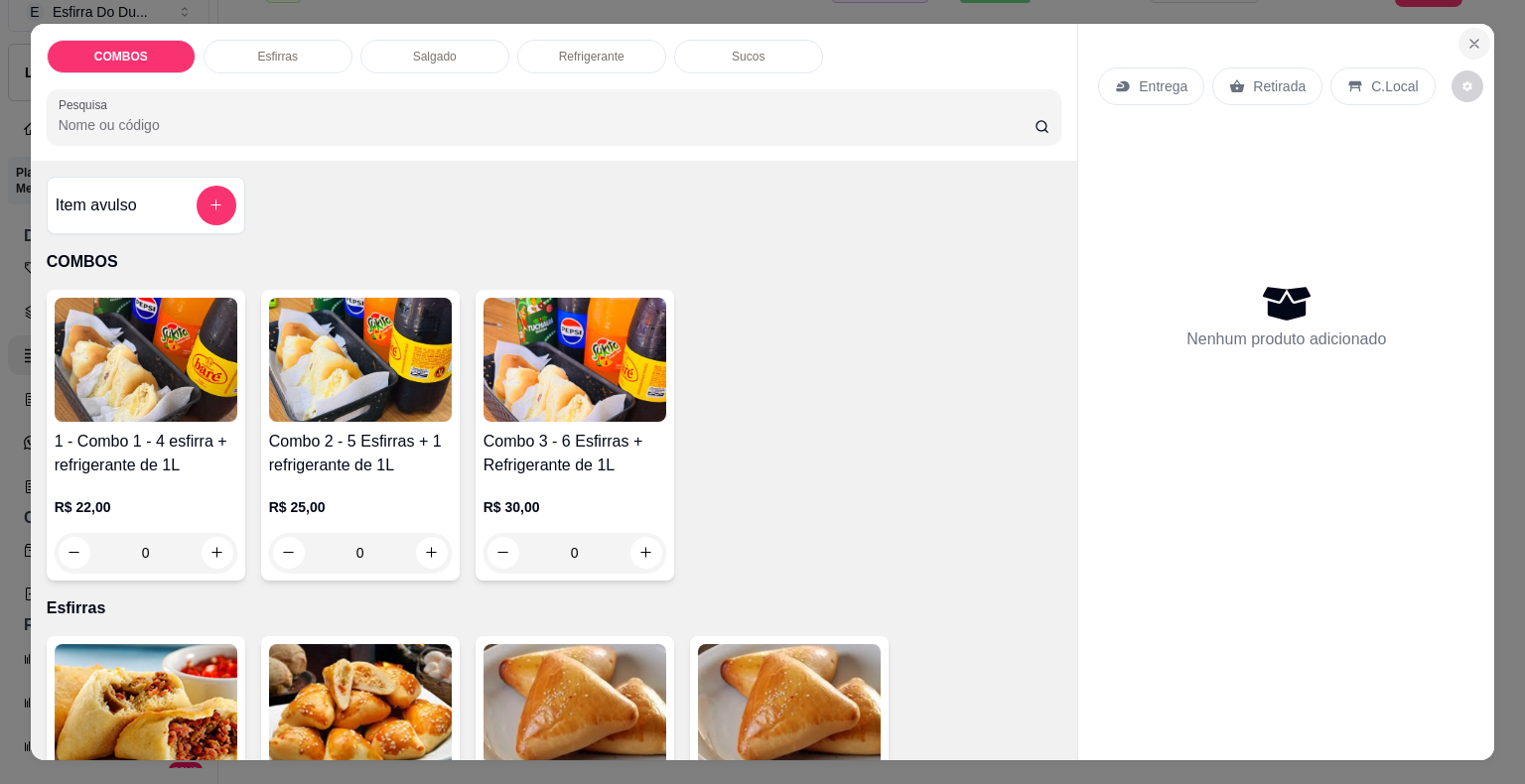 click 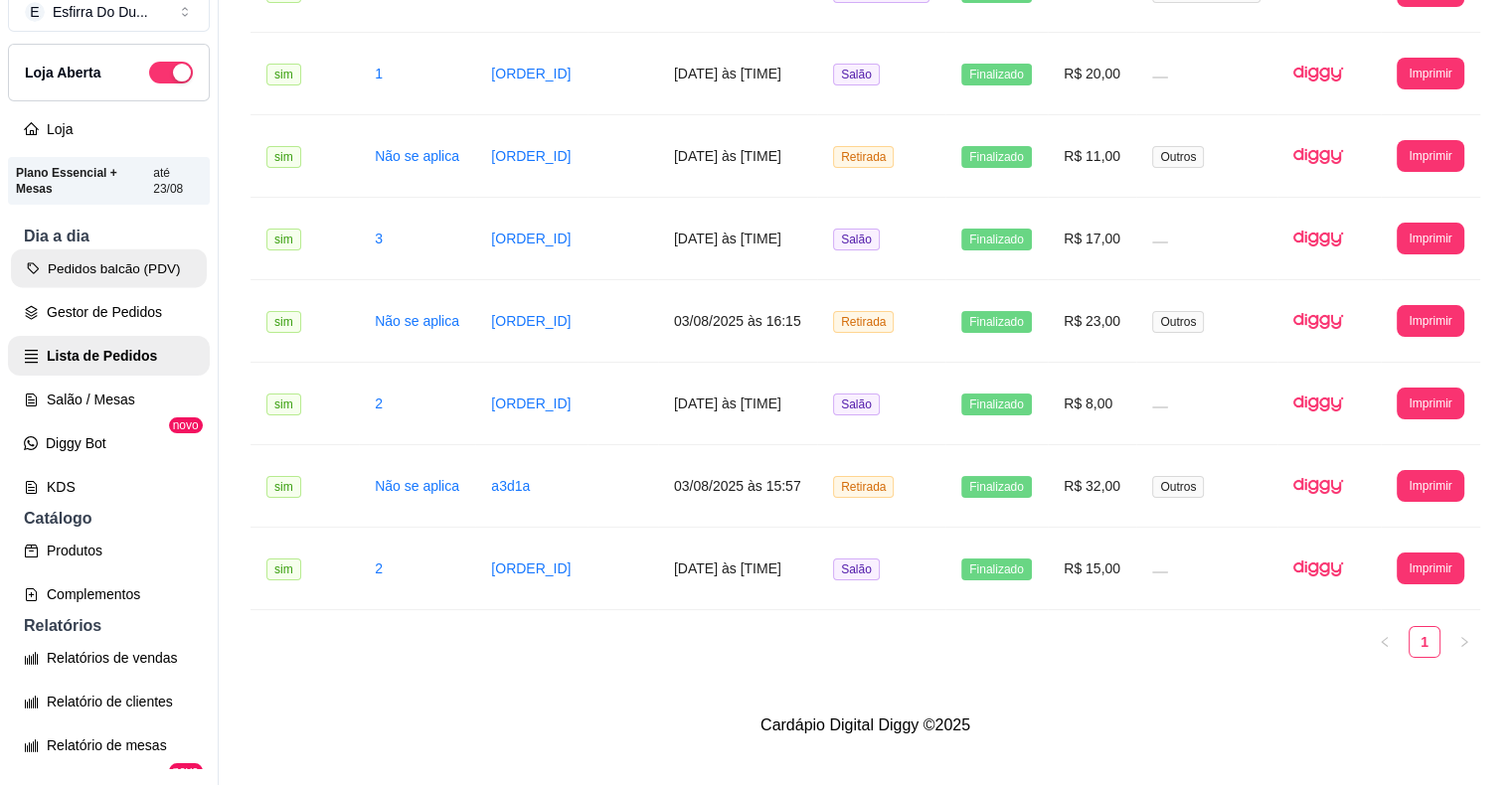 click on "Pedidos balcão (PDV)" at bounding box center (108, 268) 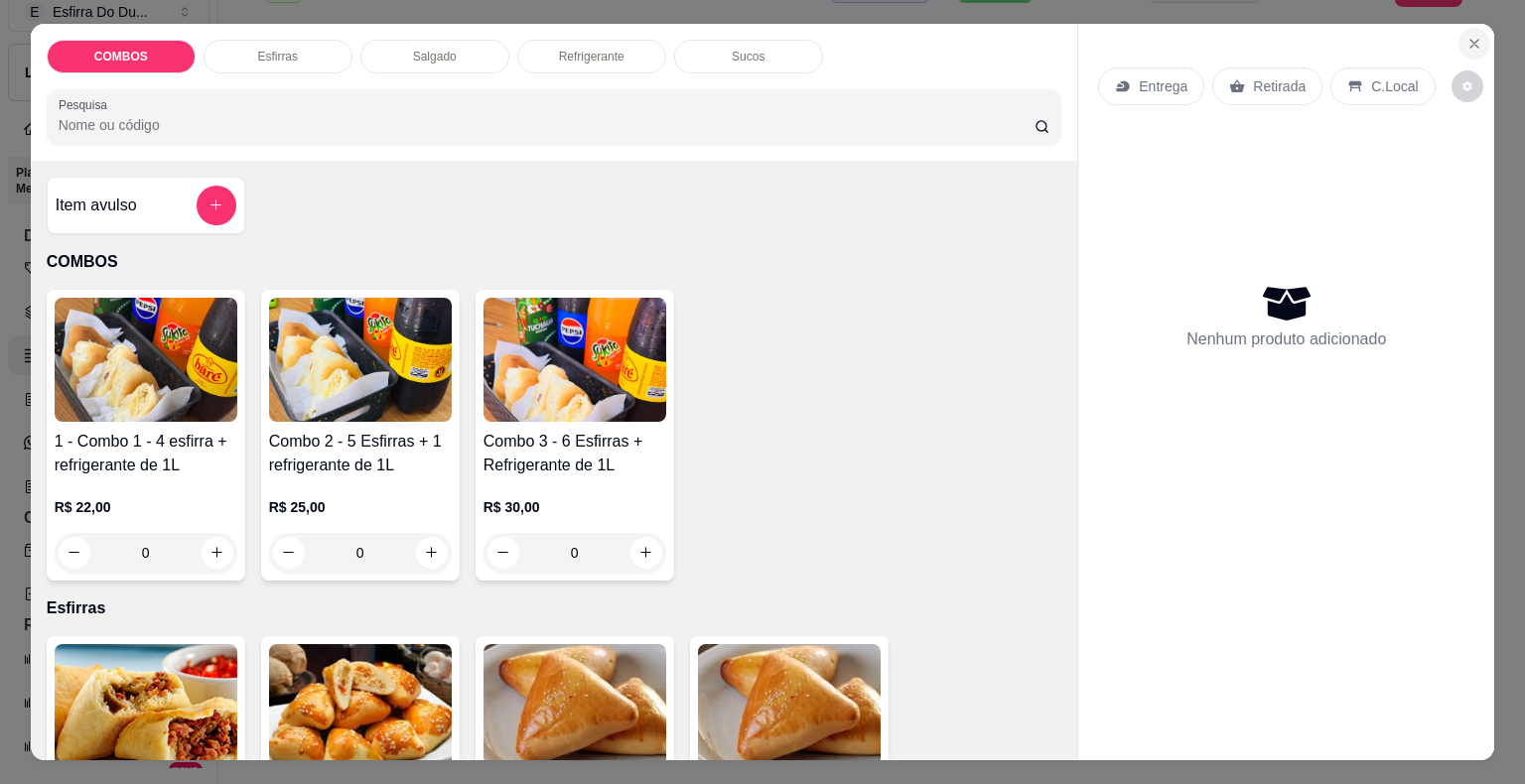 click 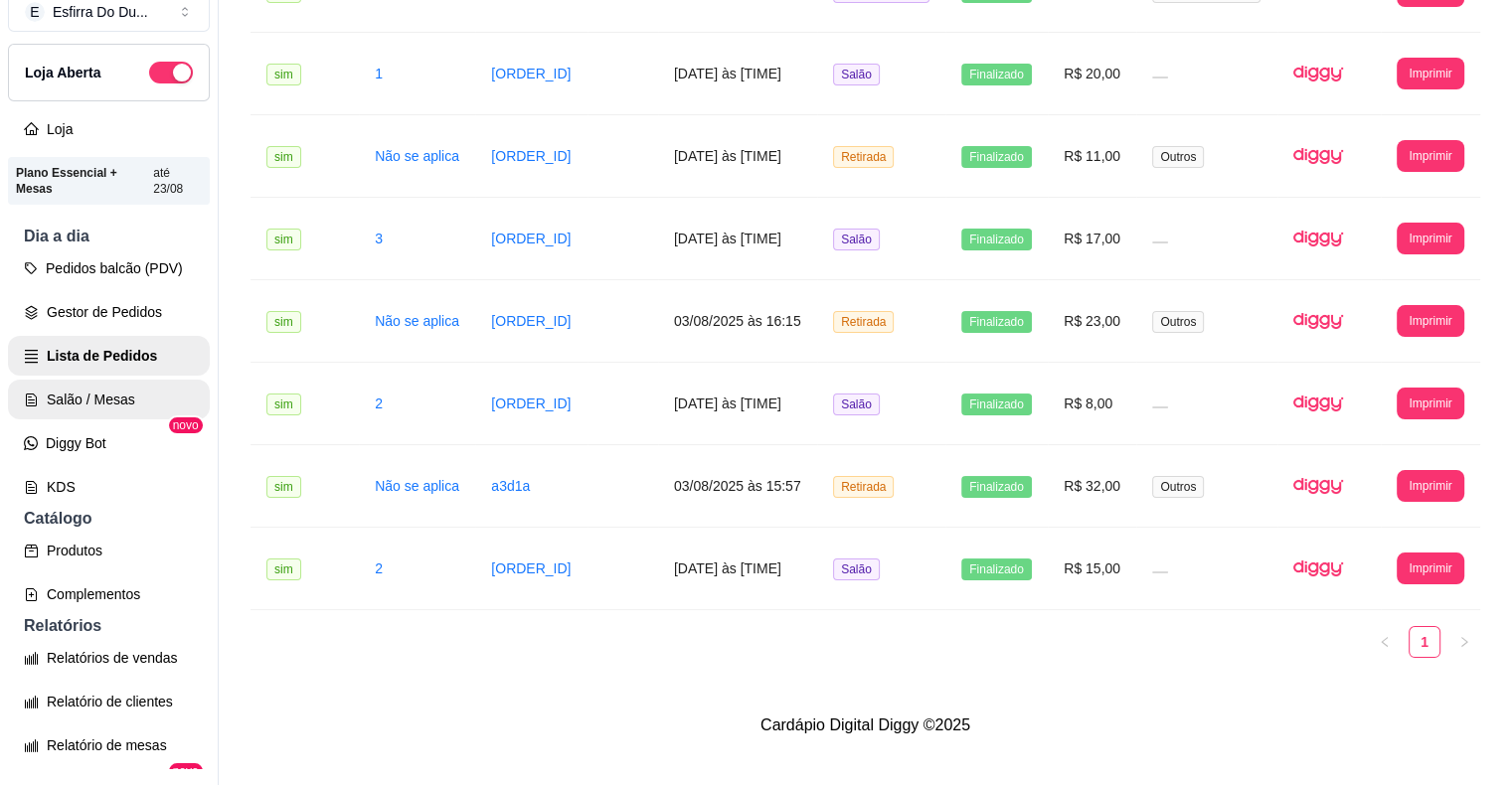 click on "Salão / Mesas" at bounding box center (108, 399) 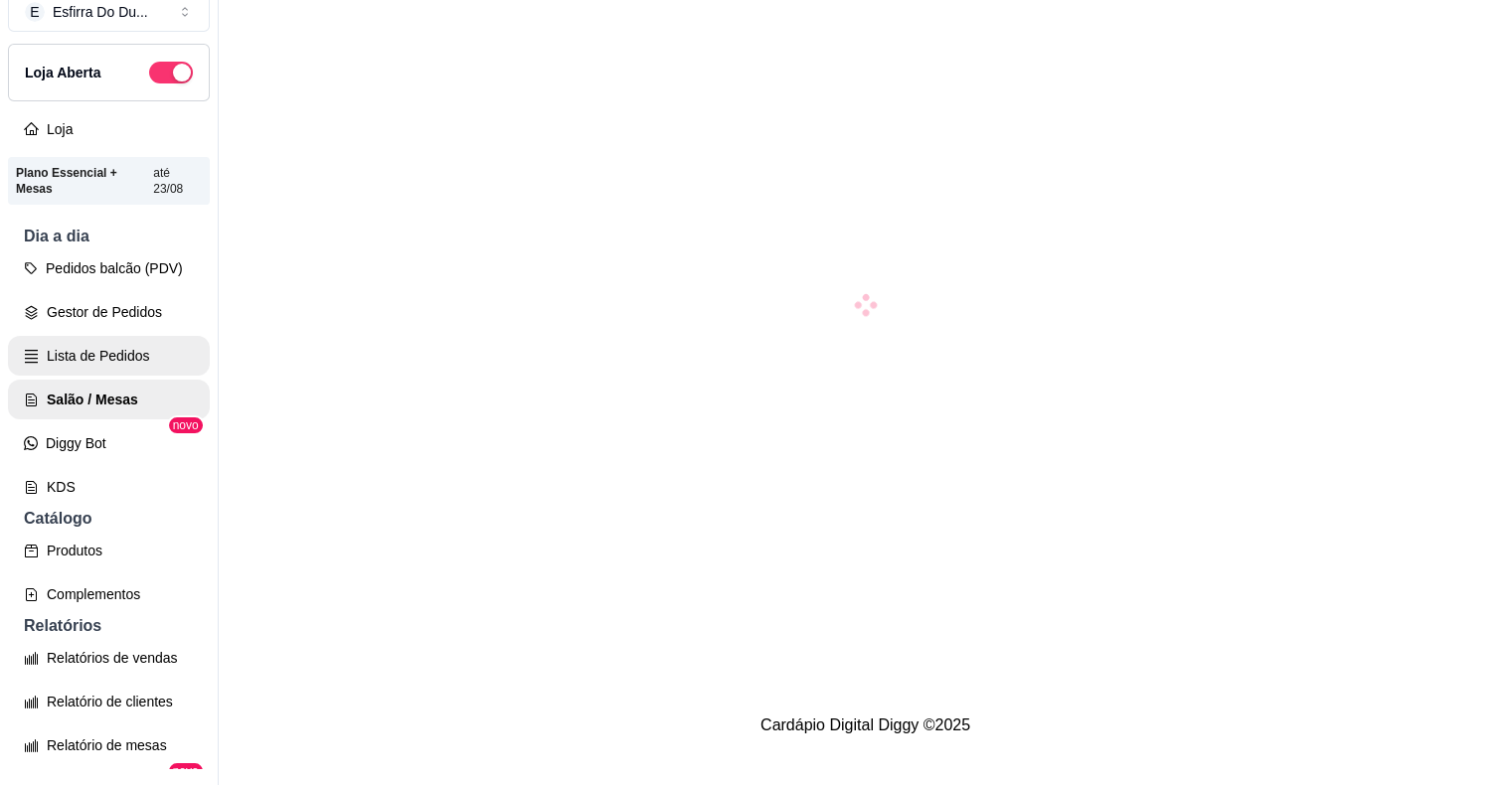 scroll, scrollTop: 0, scrollLeft: 0, axis: both 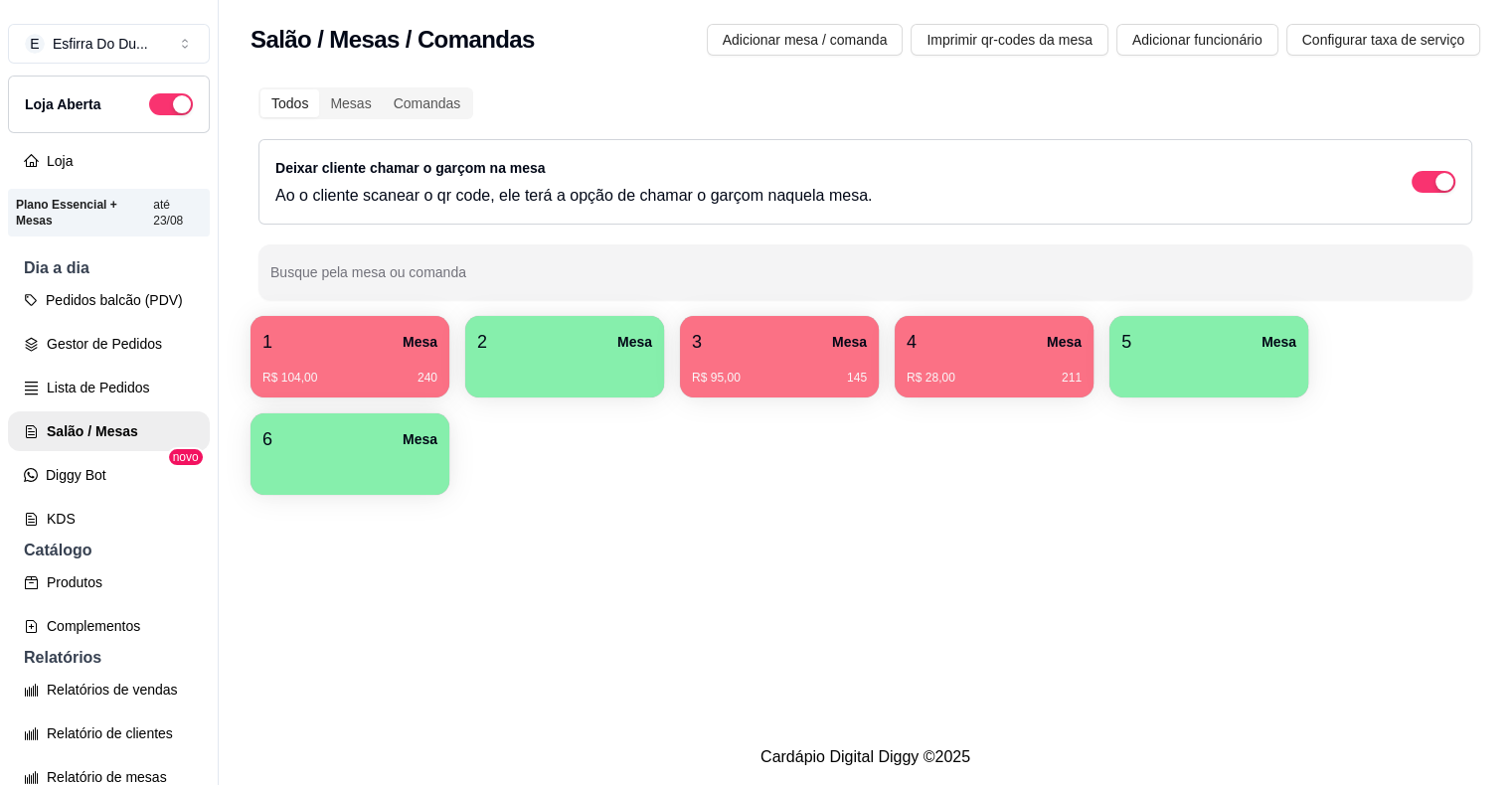 click on "R$ 104,00 [NUMBER]" at bounding box center [350, 371] 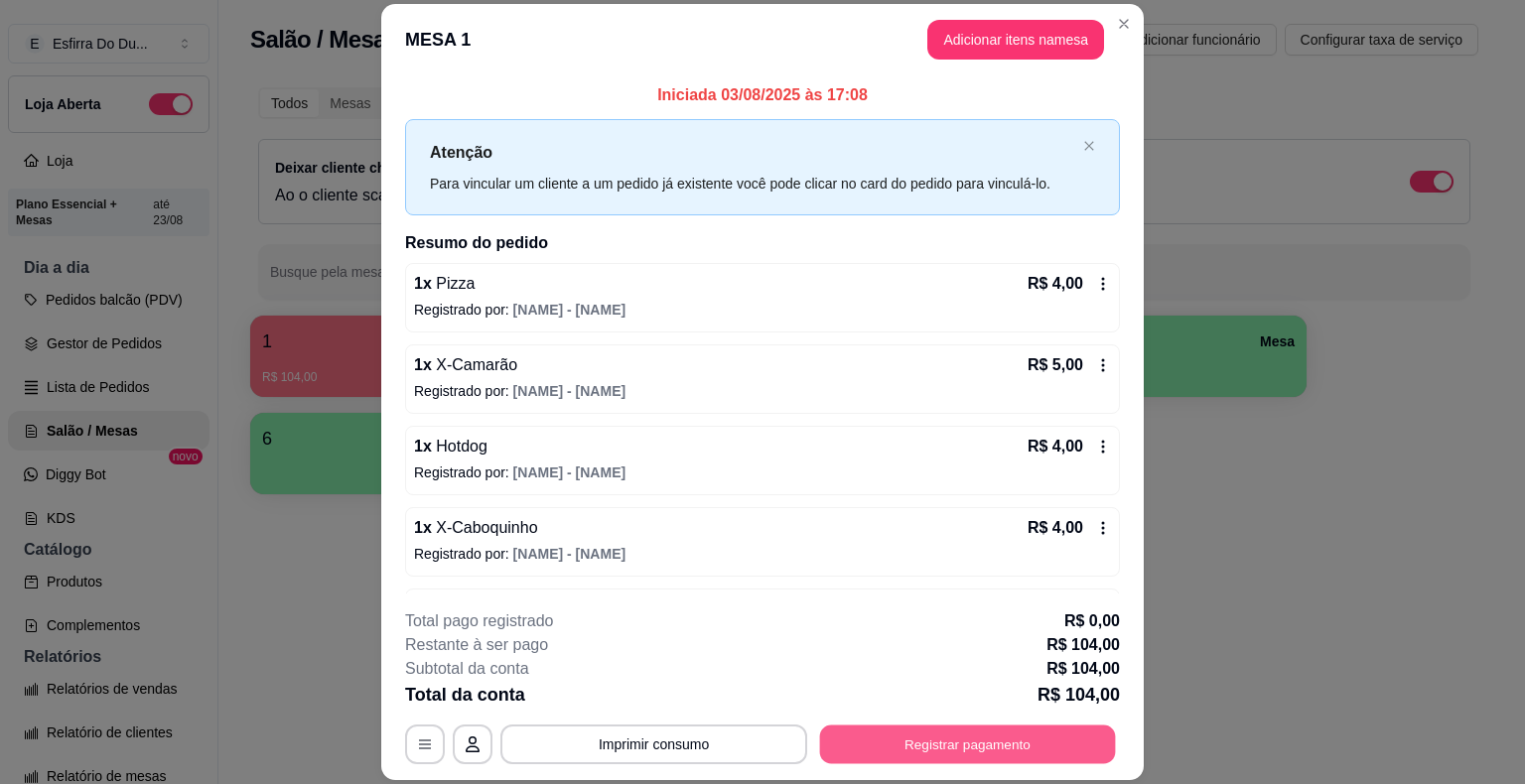 click on "Registrar pagamento" at bounding box center (968, 744) 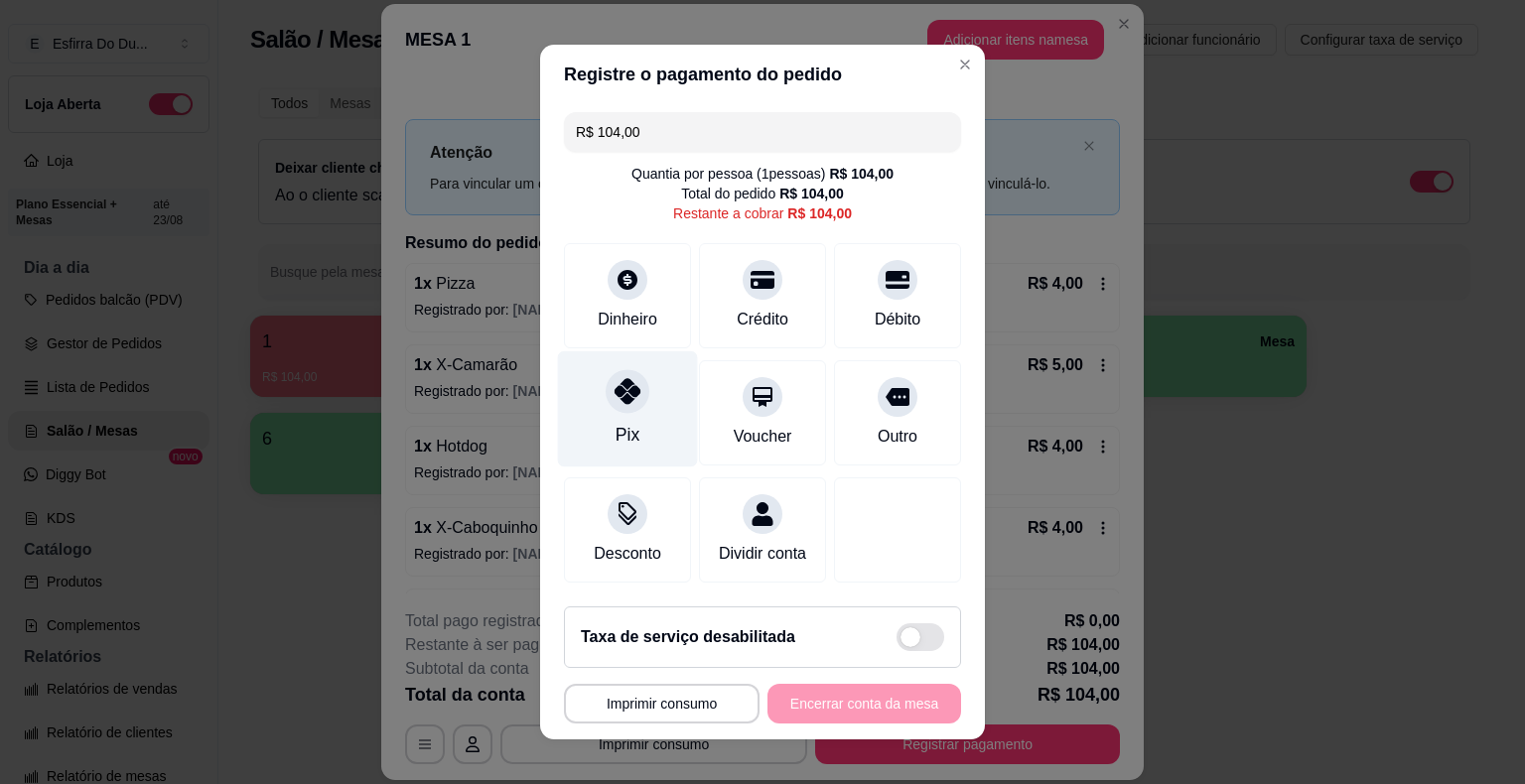 click on "Pix" at bounding box center [627, 409] 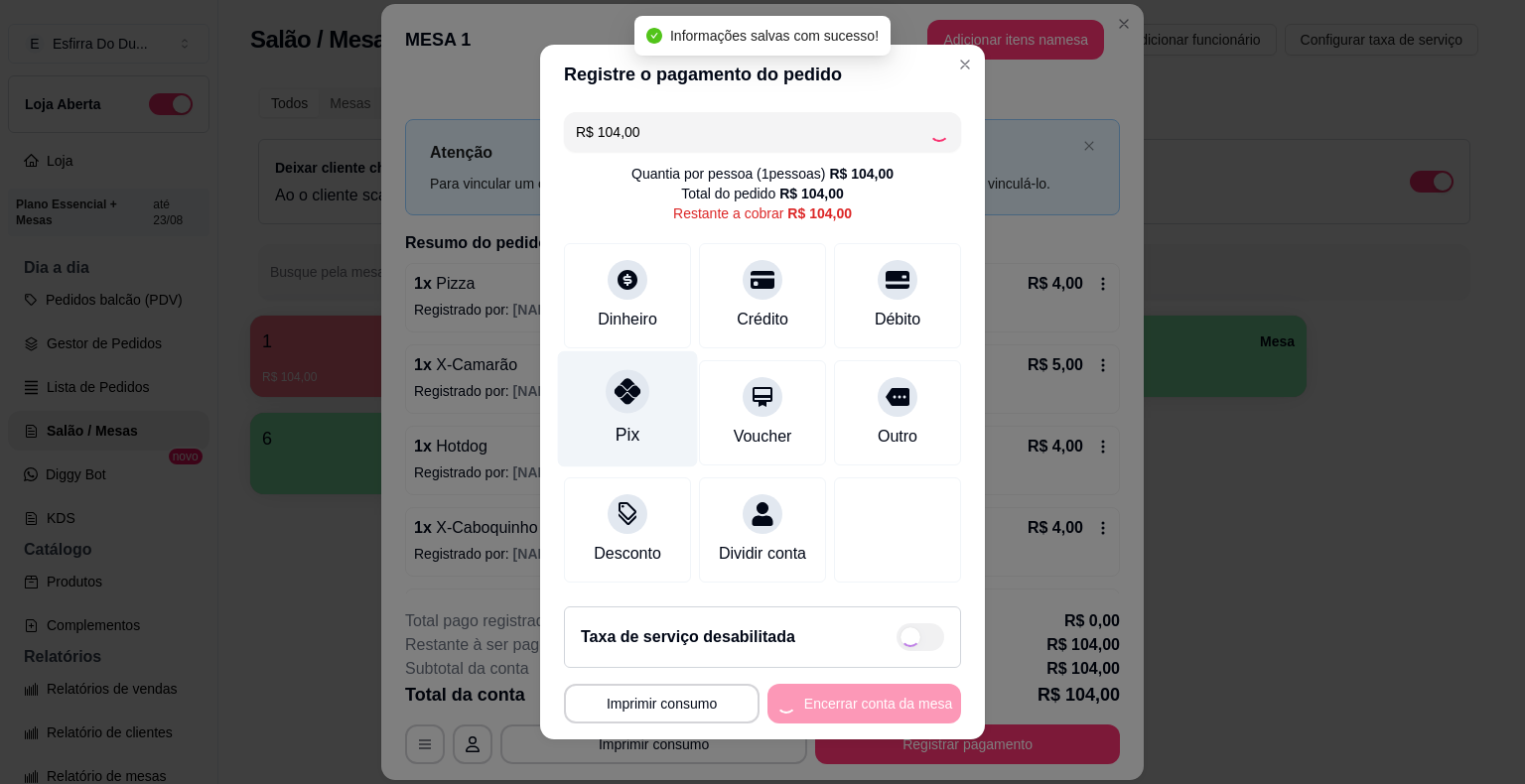 type on "R$ 0,00" 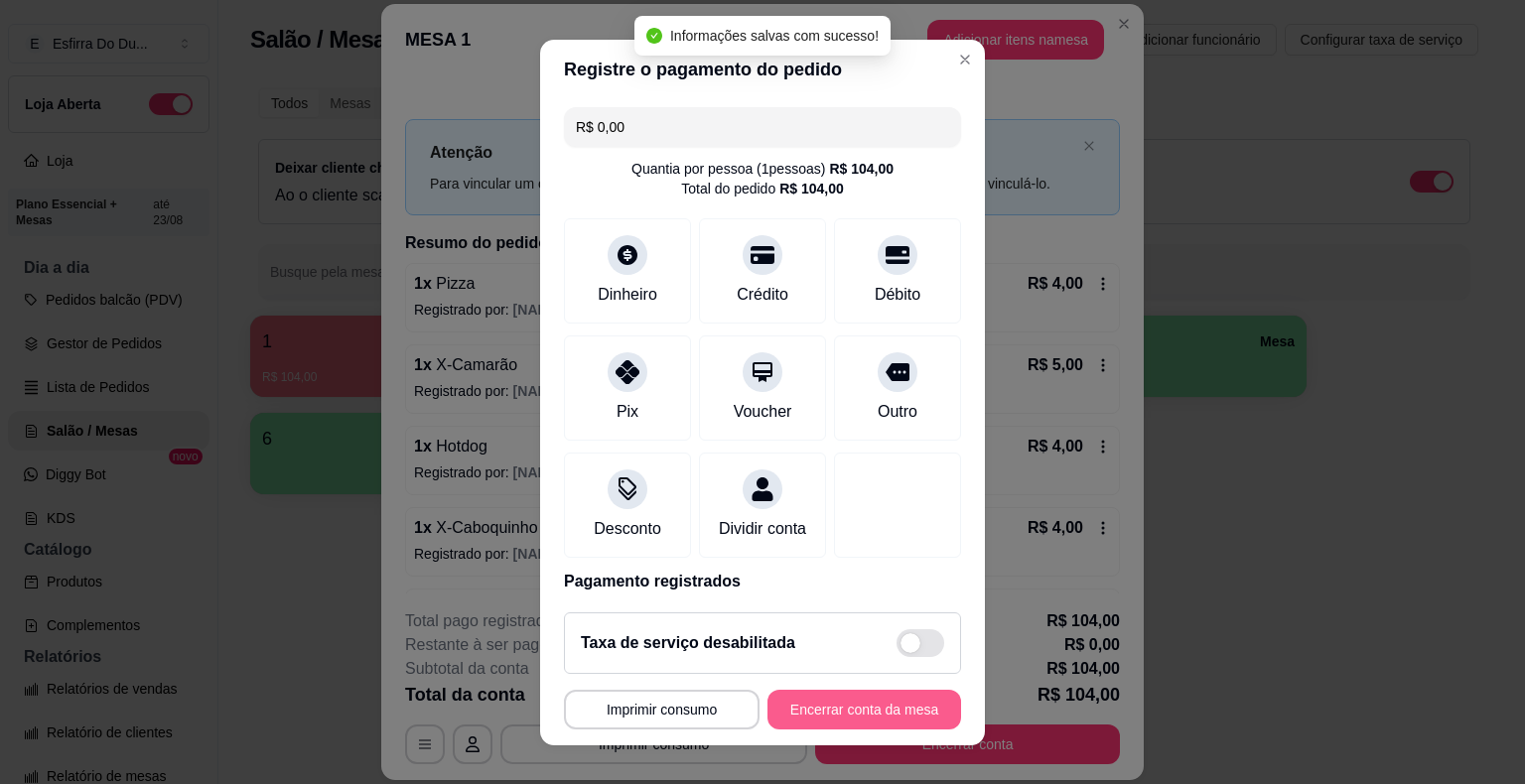 click on "Encerrar conta da mesa" at bounding box center (864, 710) 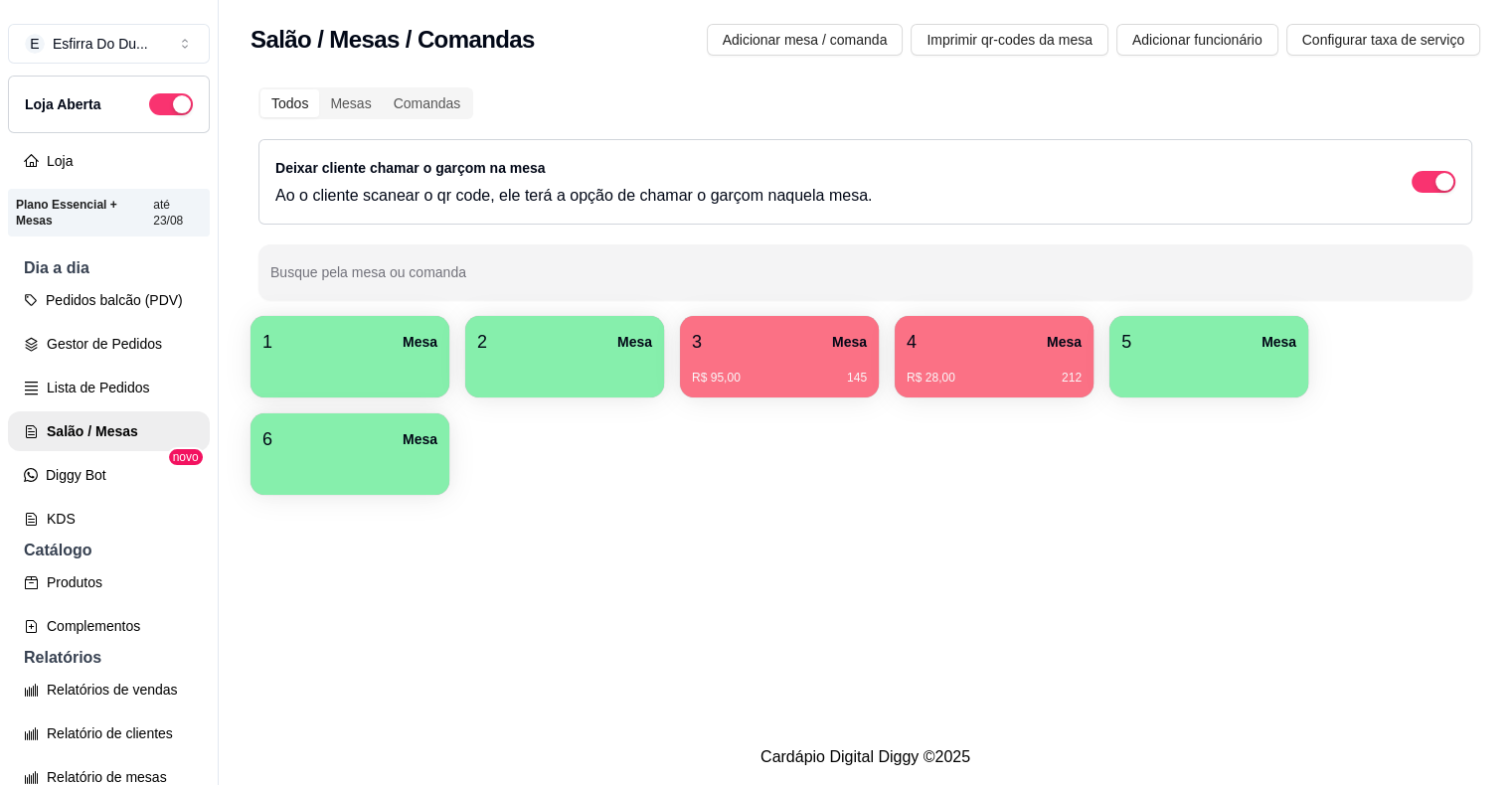 click on "R$ 95,00 [NUMBER]" at bounding box center (779, 371) 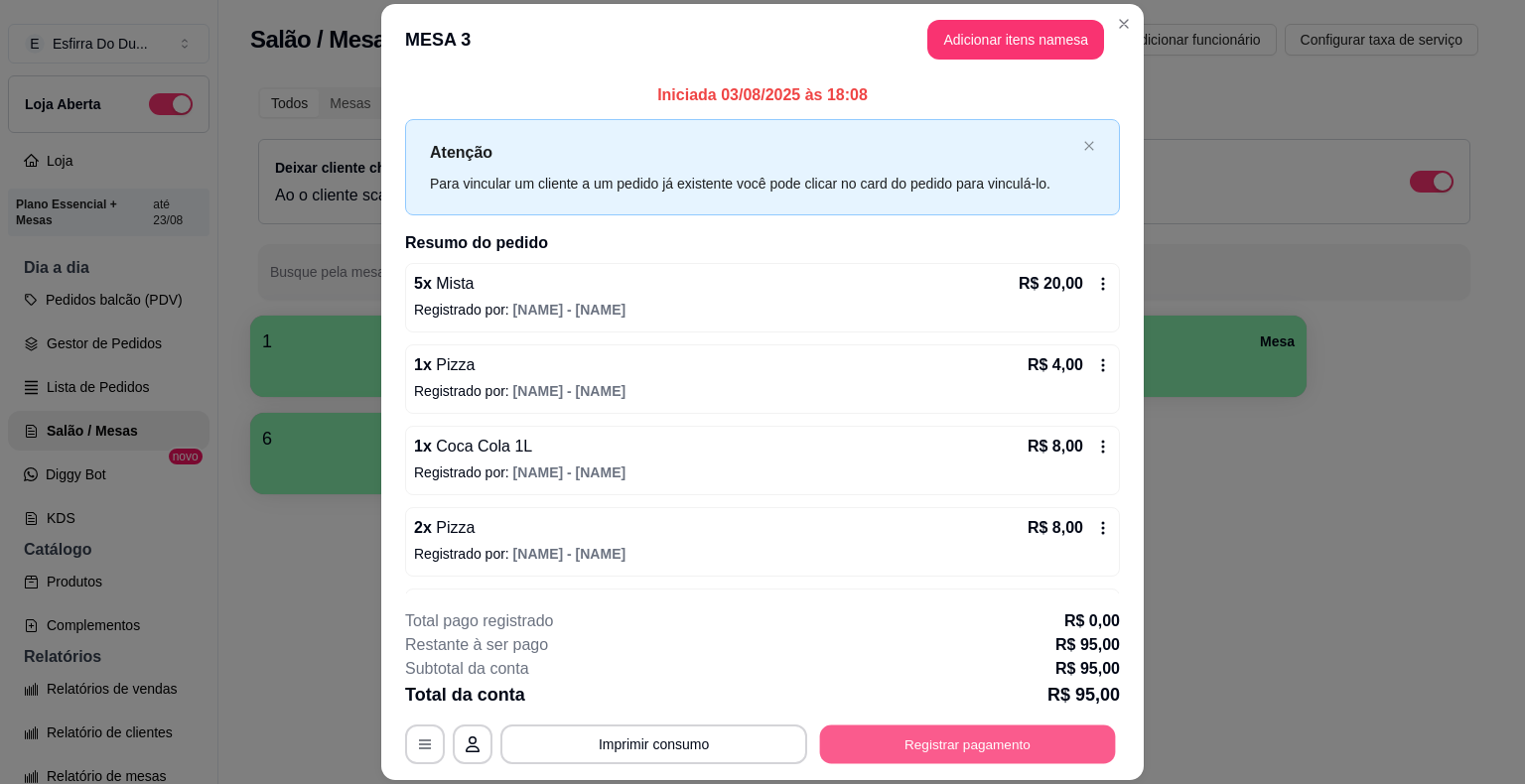 click on "Registrar pagamento" at bounding box center [968, 744] 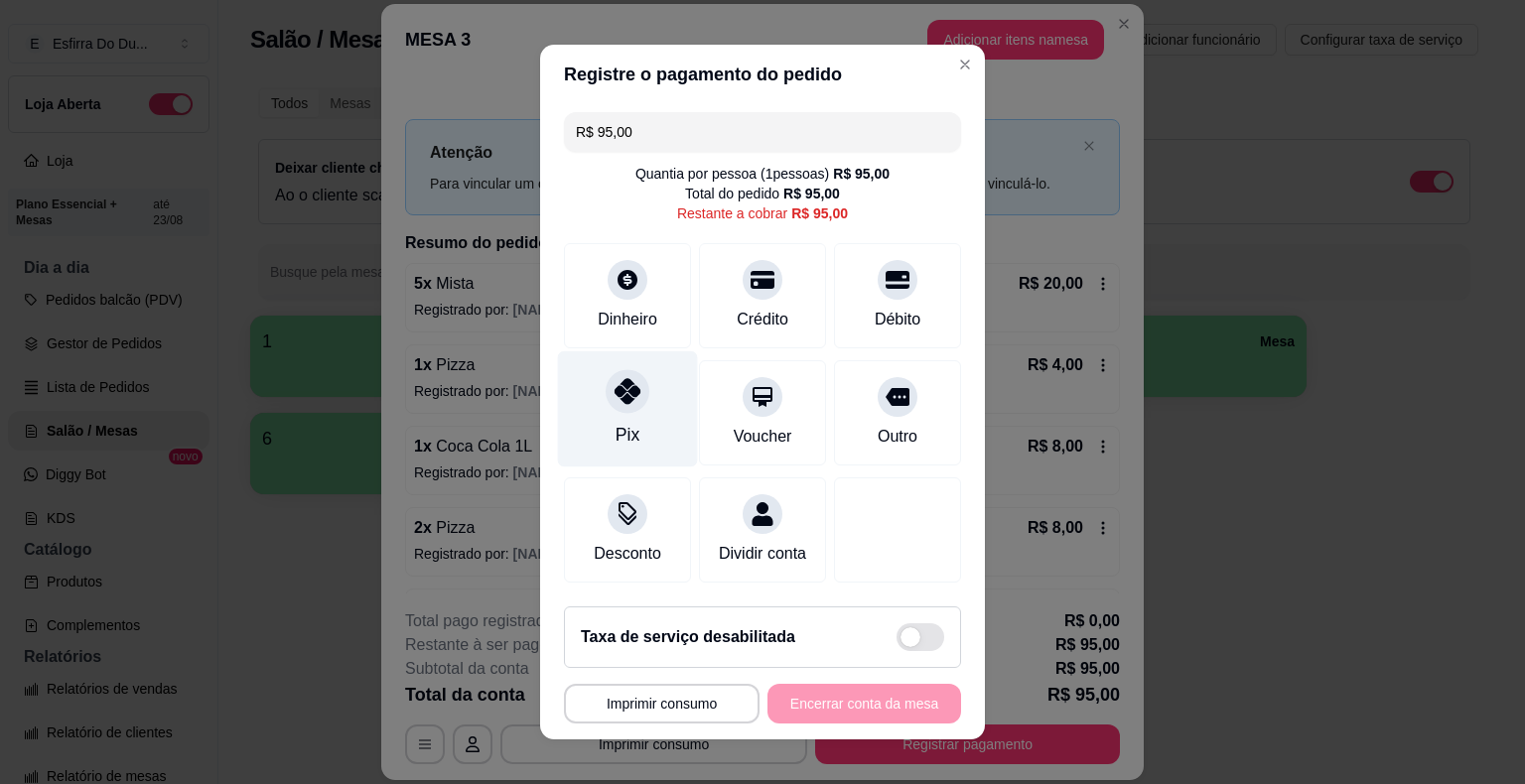 click 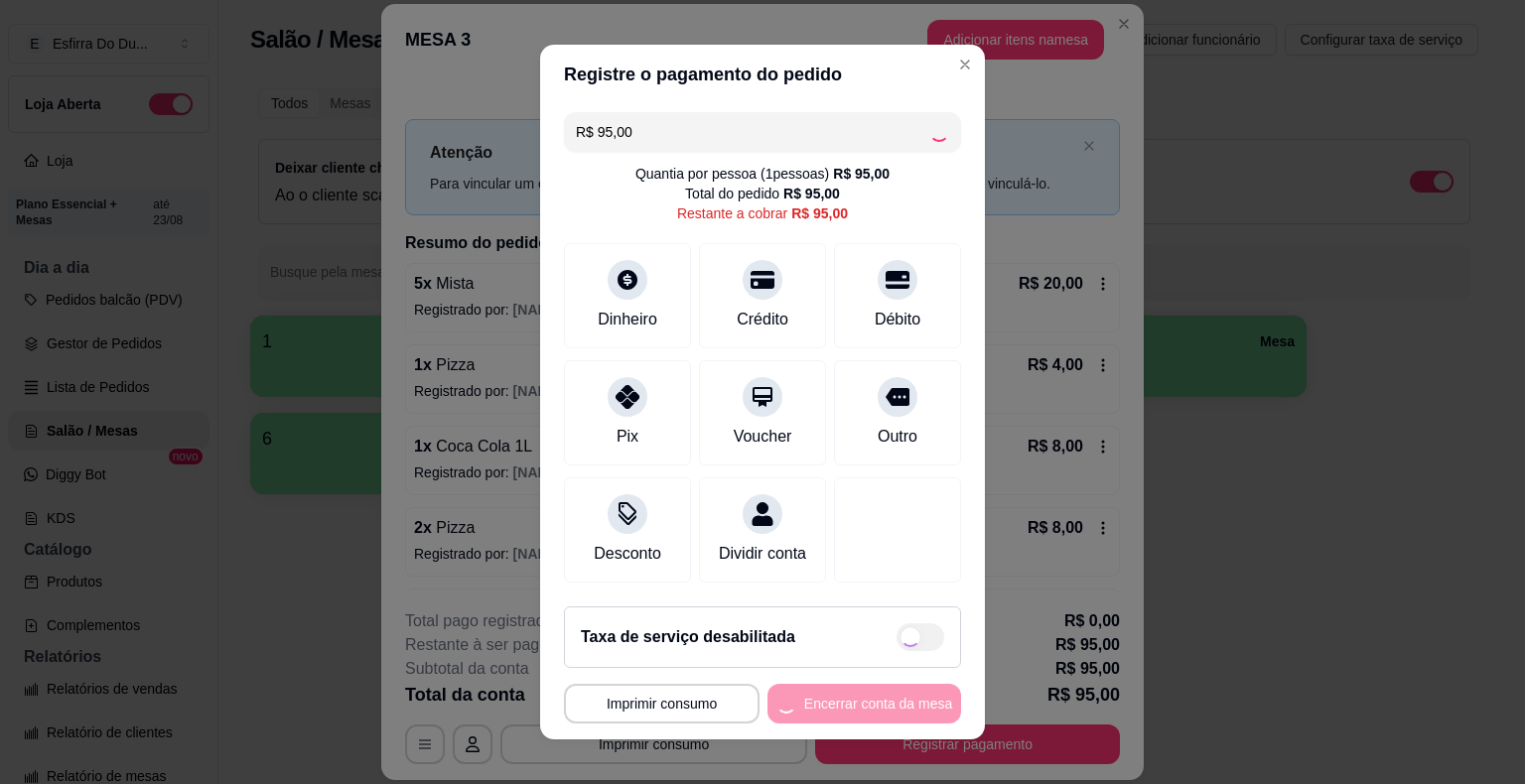 type on "R$ 0,00" 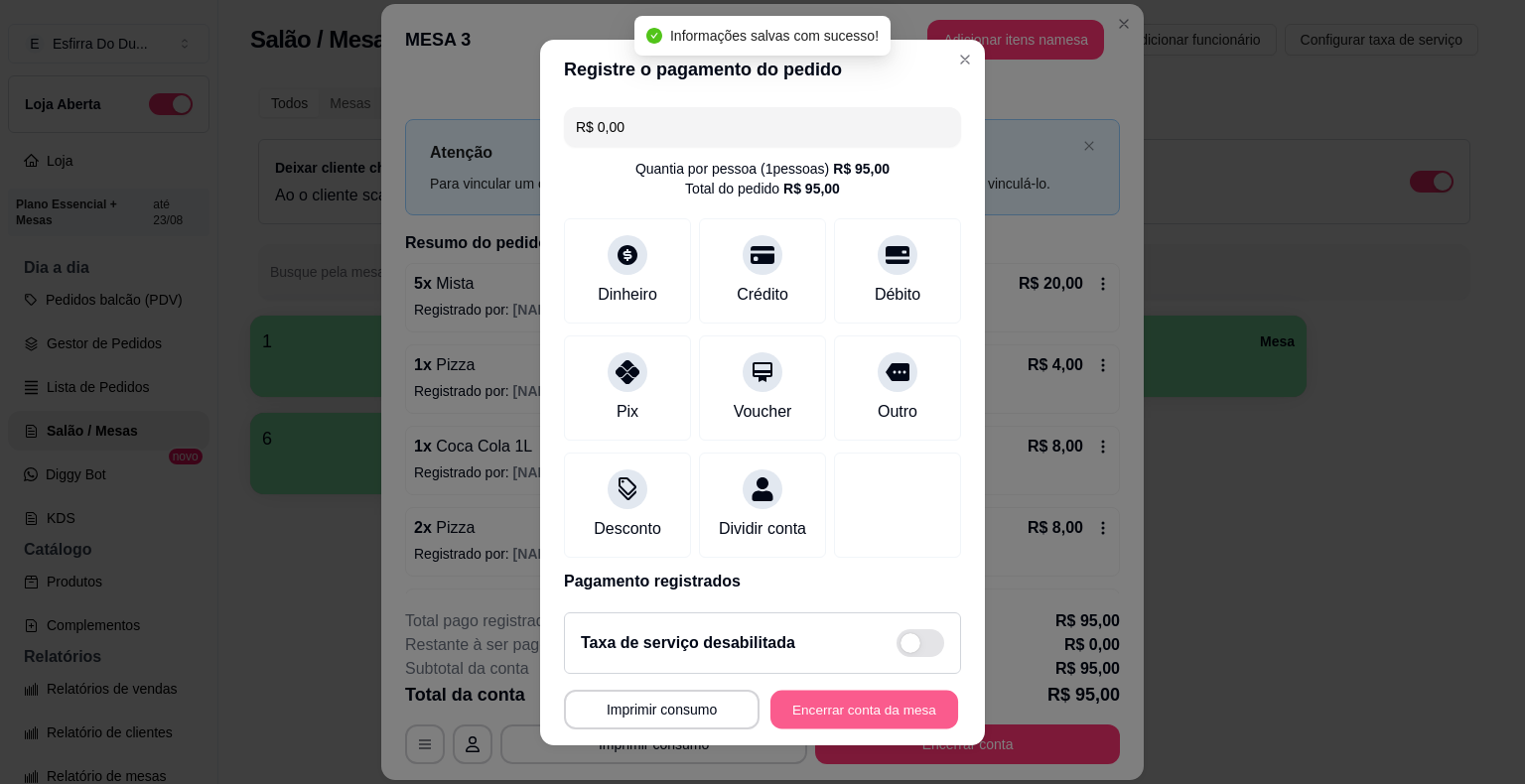 click on "Encerrar conta da mesa" at bounding box center (864, 709) 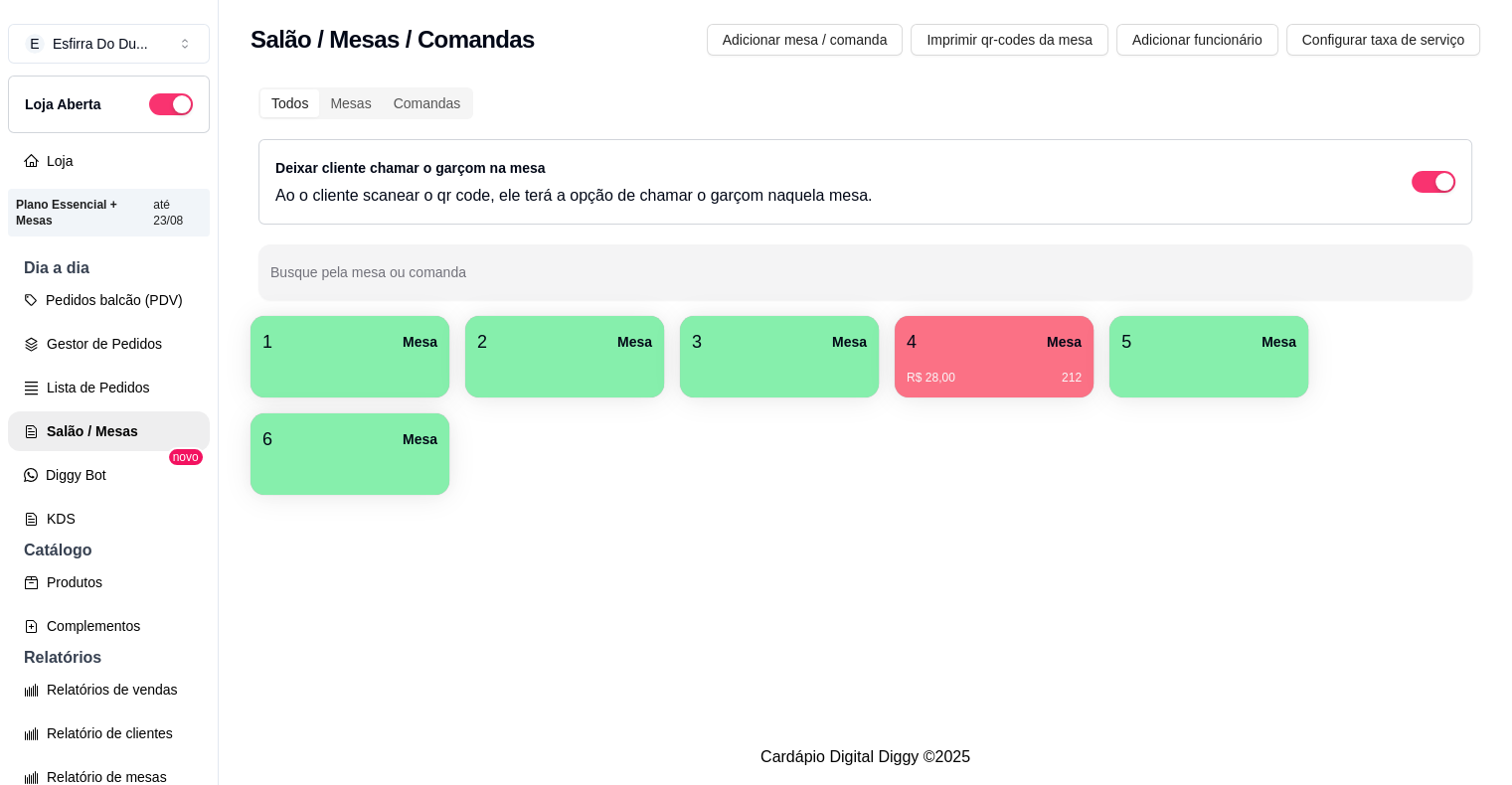 click on "R$ 28,00 [NUMBER]" at bounding box center [994, 371] 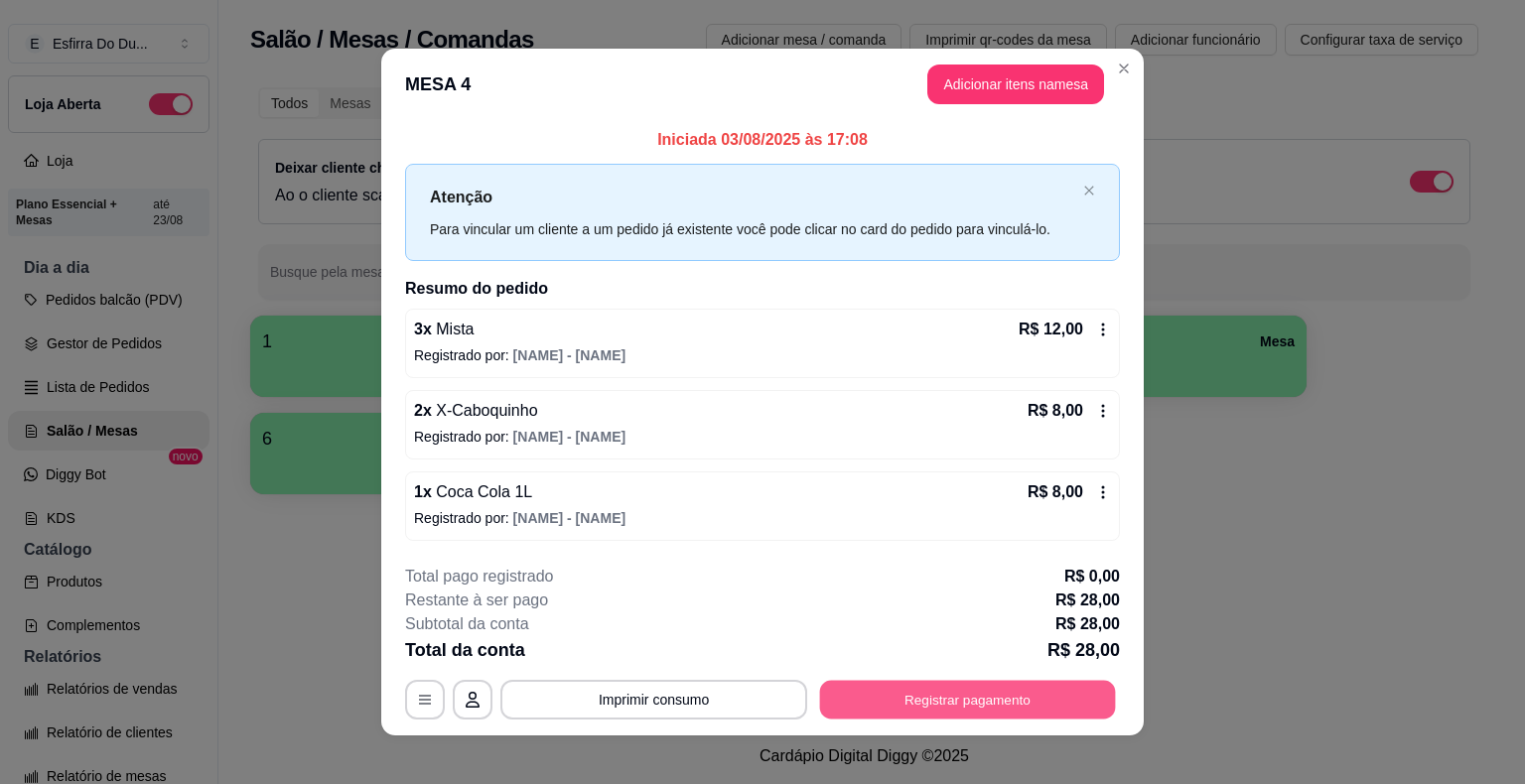 click on "Registrar pagamento" at bounding box center (968, 699) 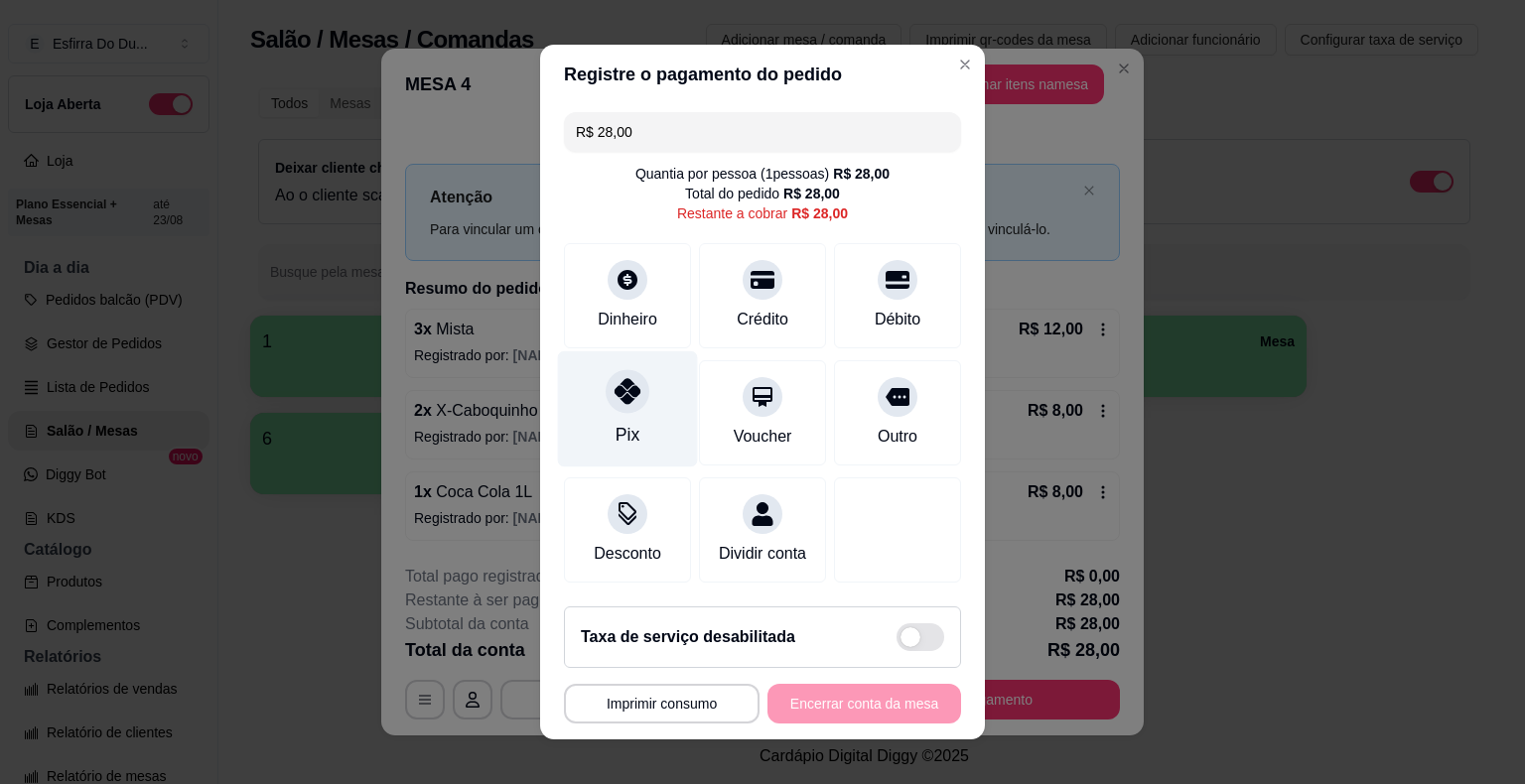 click on "Pix" at bounding box center [627, 409] 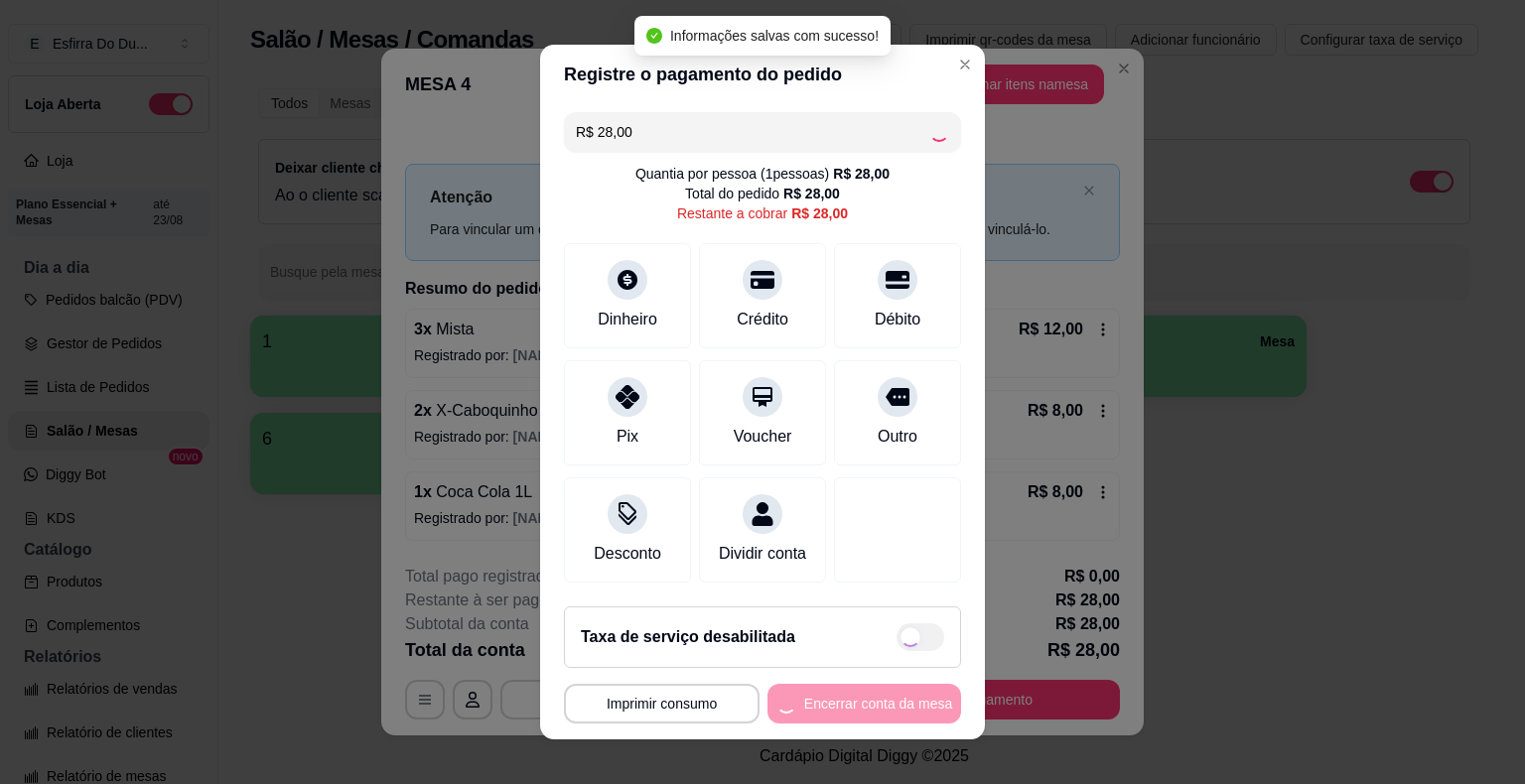 type on "R$ 0,00" 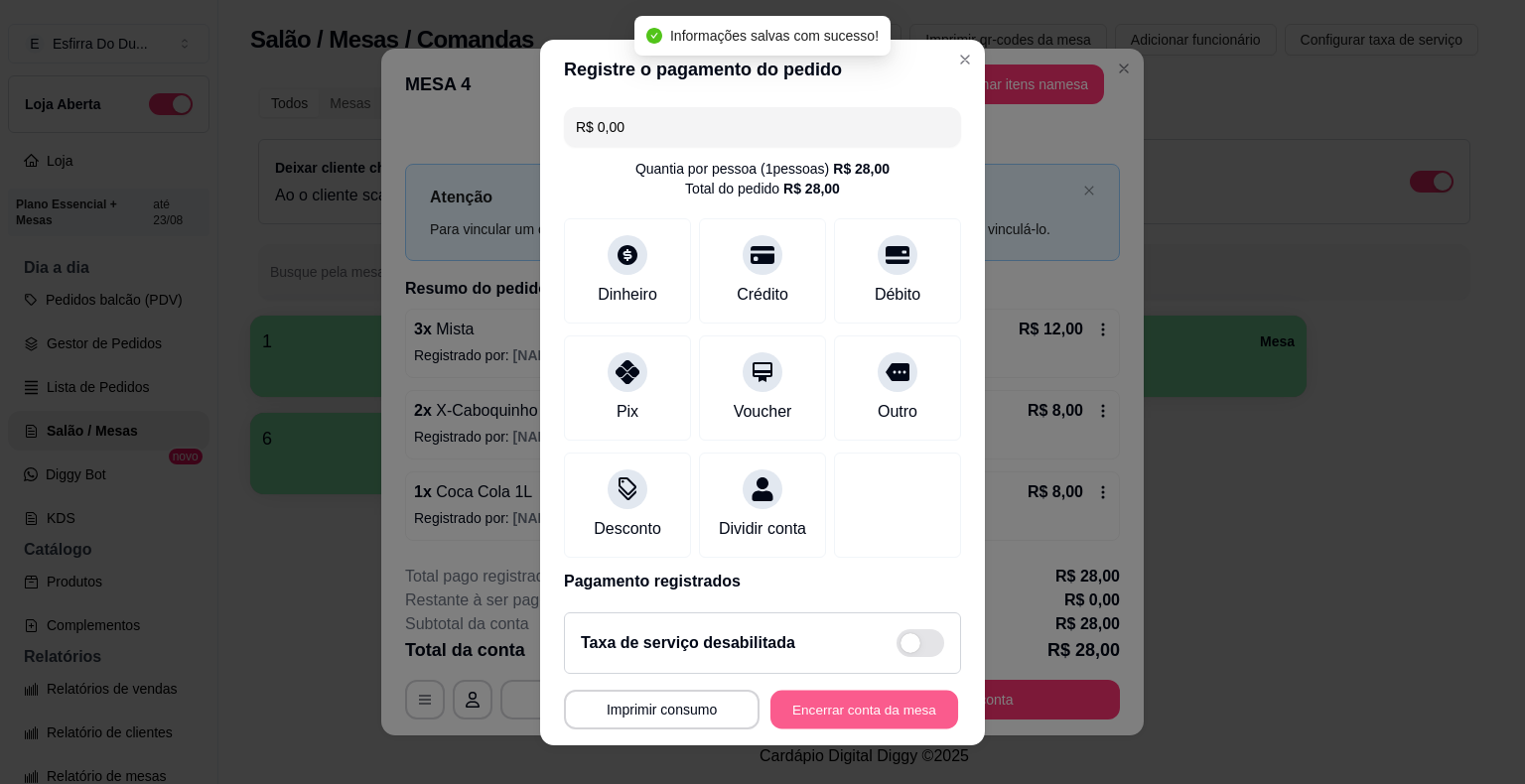 click on "Encerrar conta da mesa" at bounding box center [864, 709] 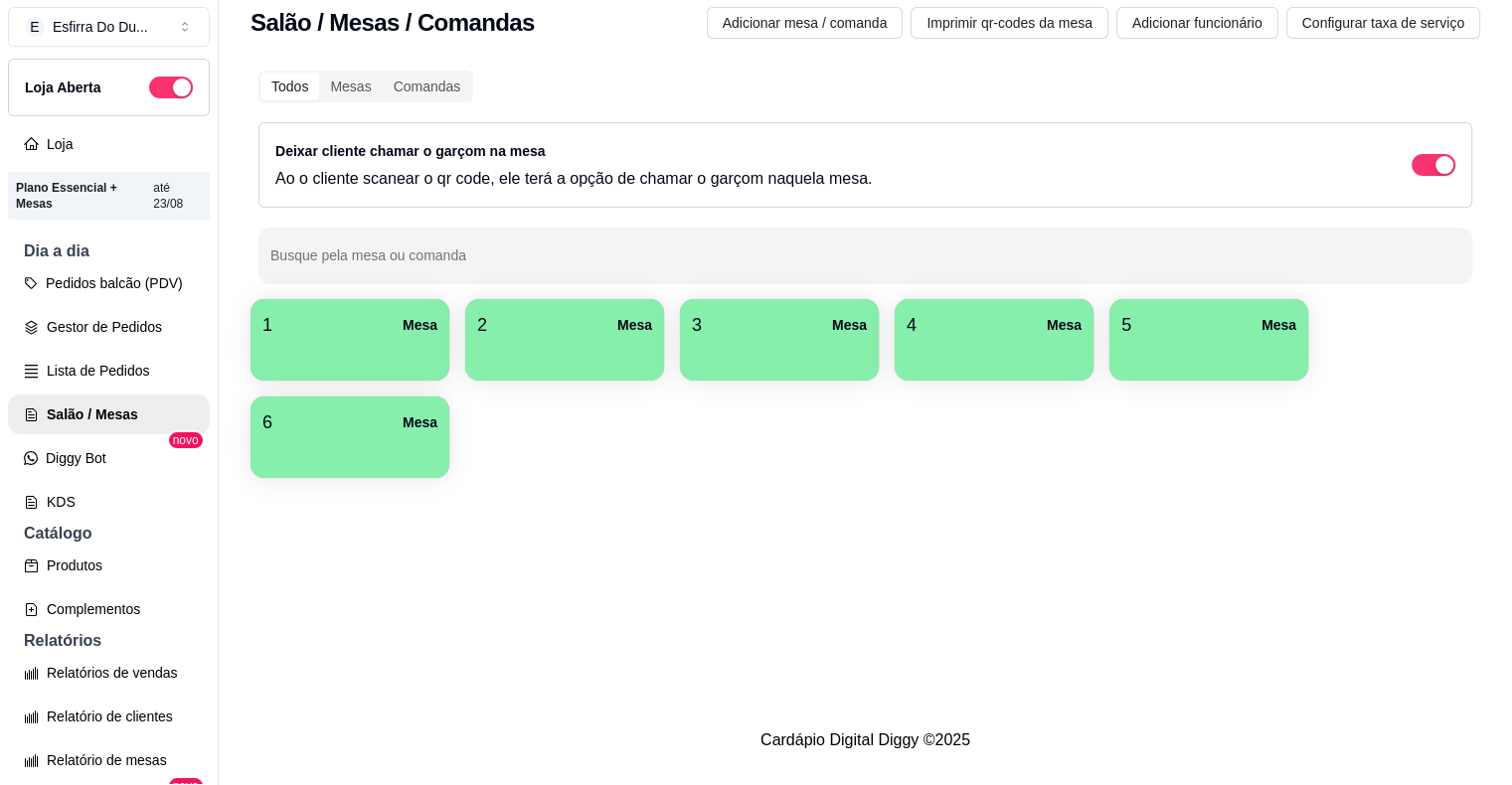 scroll, scrollTop: 32, scrollLeft: 0, axis: vertical 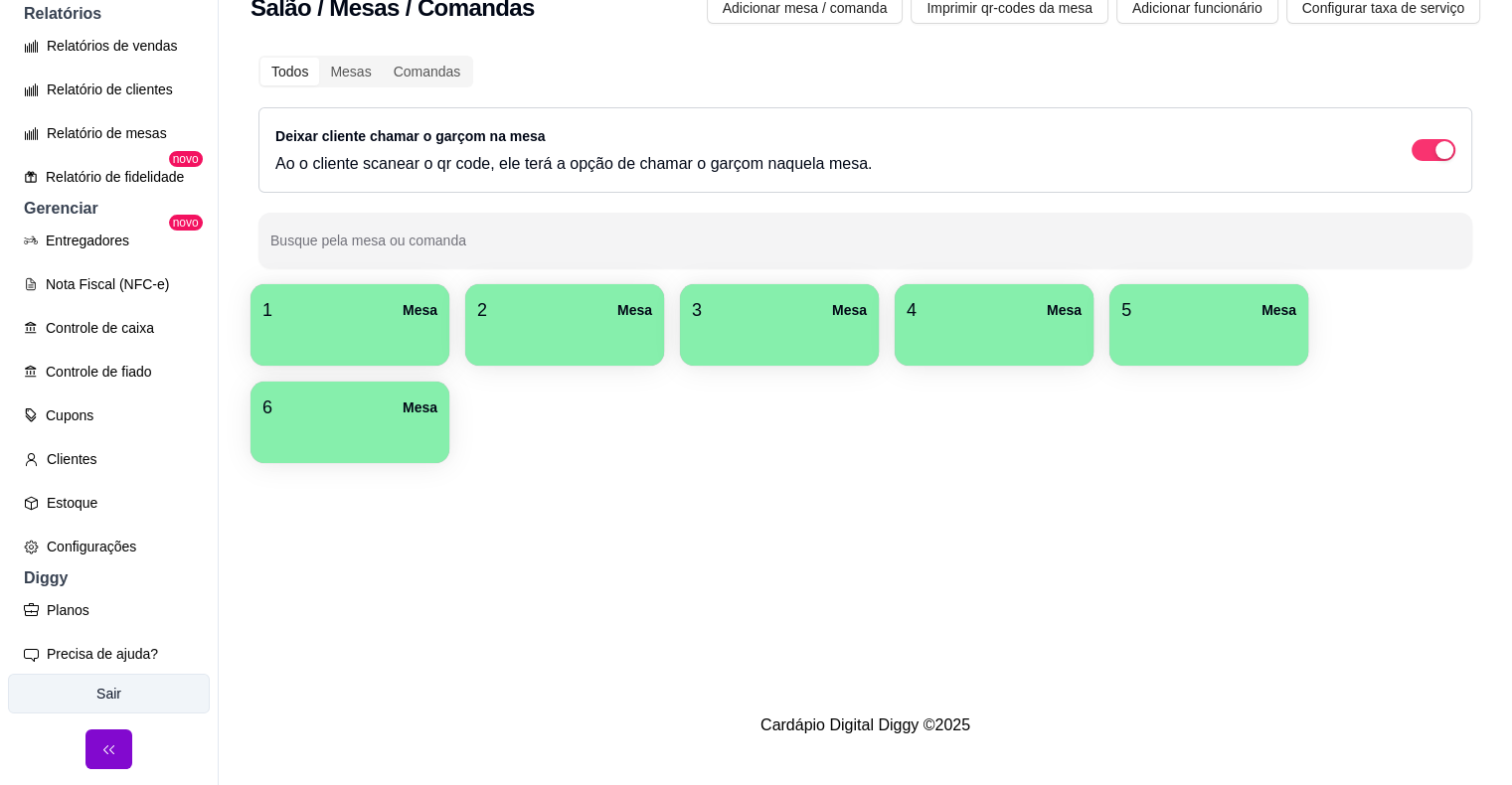 click on "Sair" at bounding box center (108, 694) 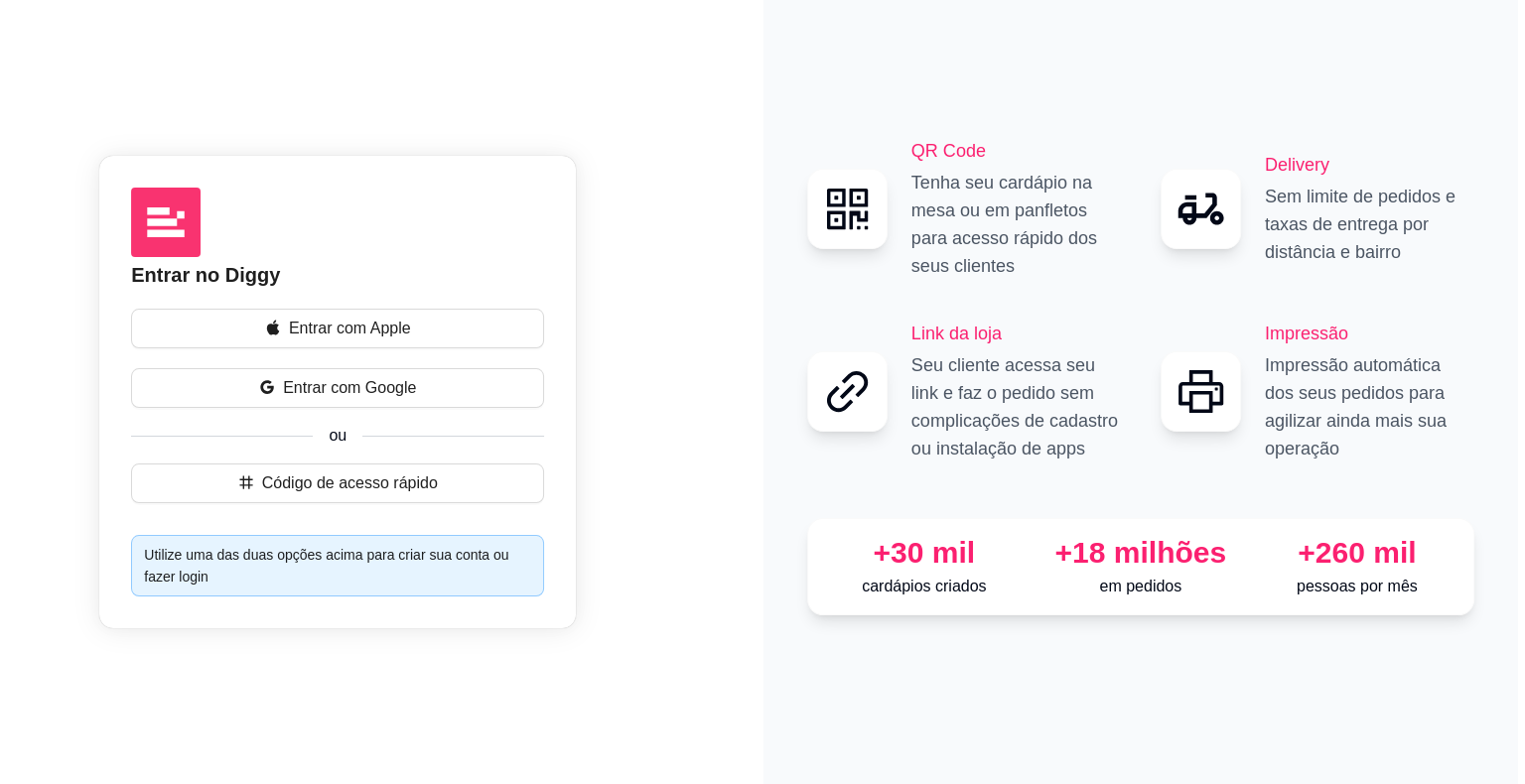 scroll, scrollTop: 0, scrollLeft: 0, axis: both 